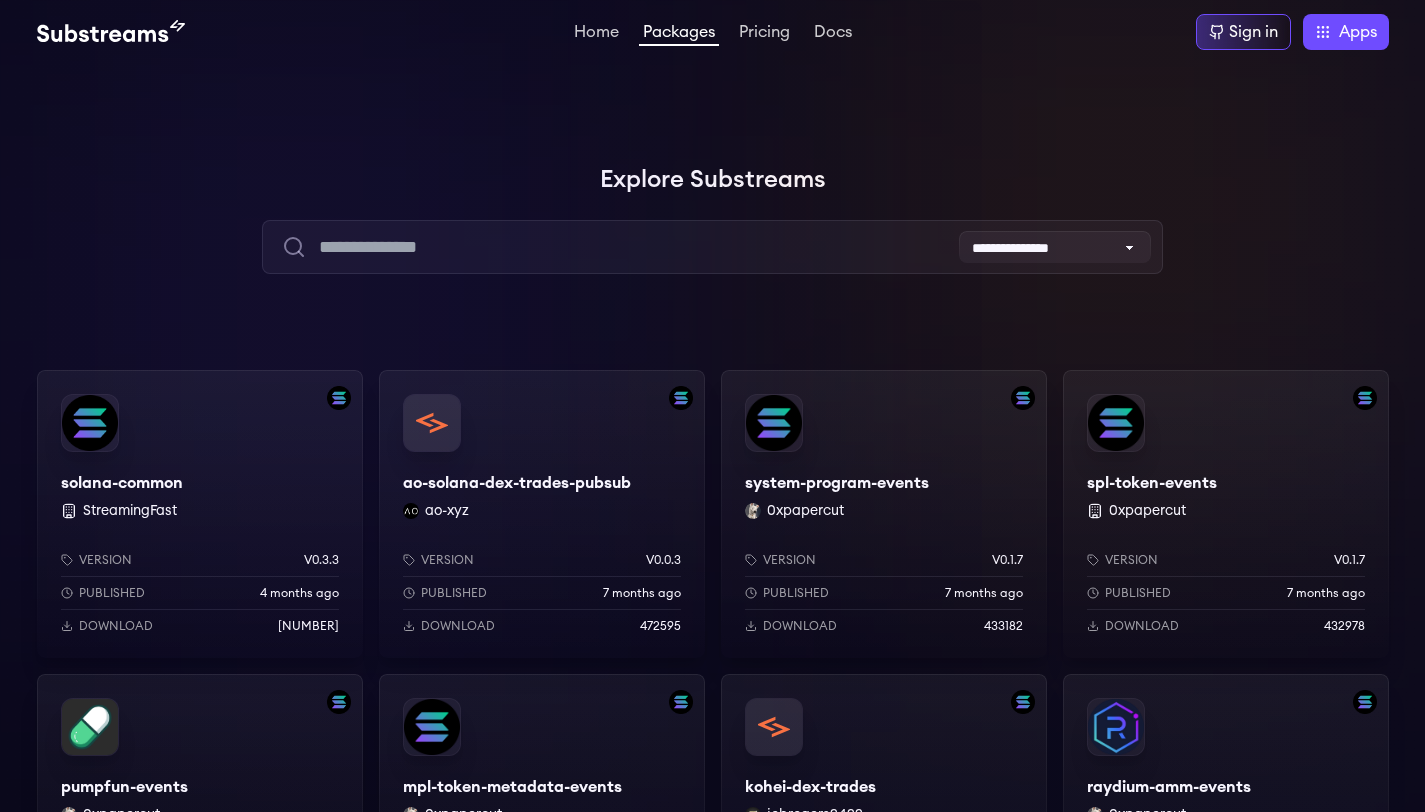 scroll, scrollTop: 0, scrollLeft: 0, axis: both 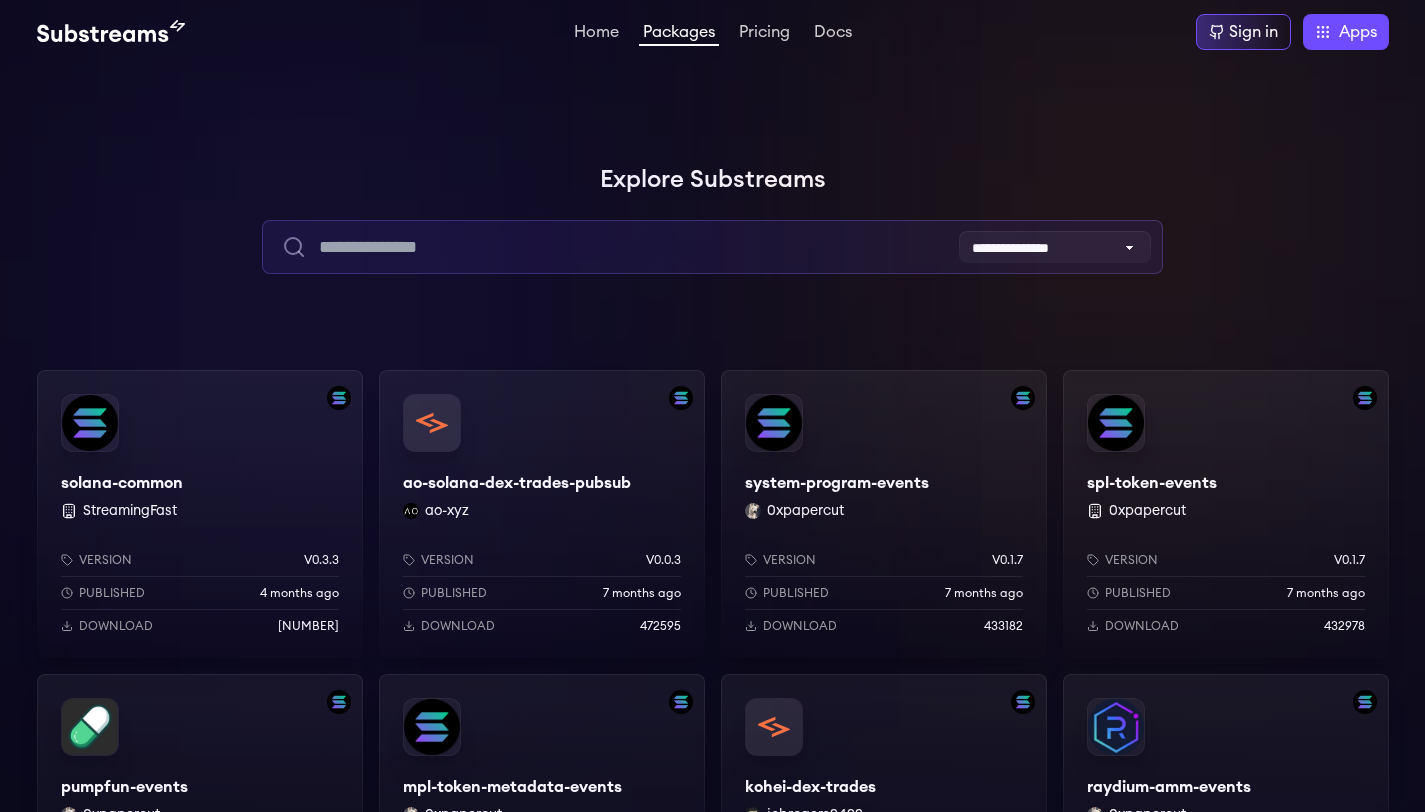 click at bounding box center (712, 247) 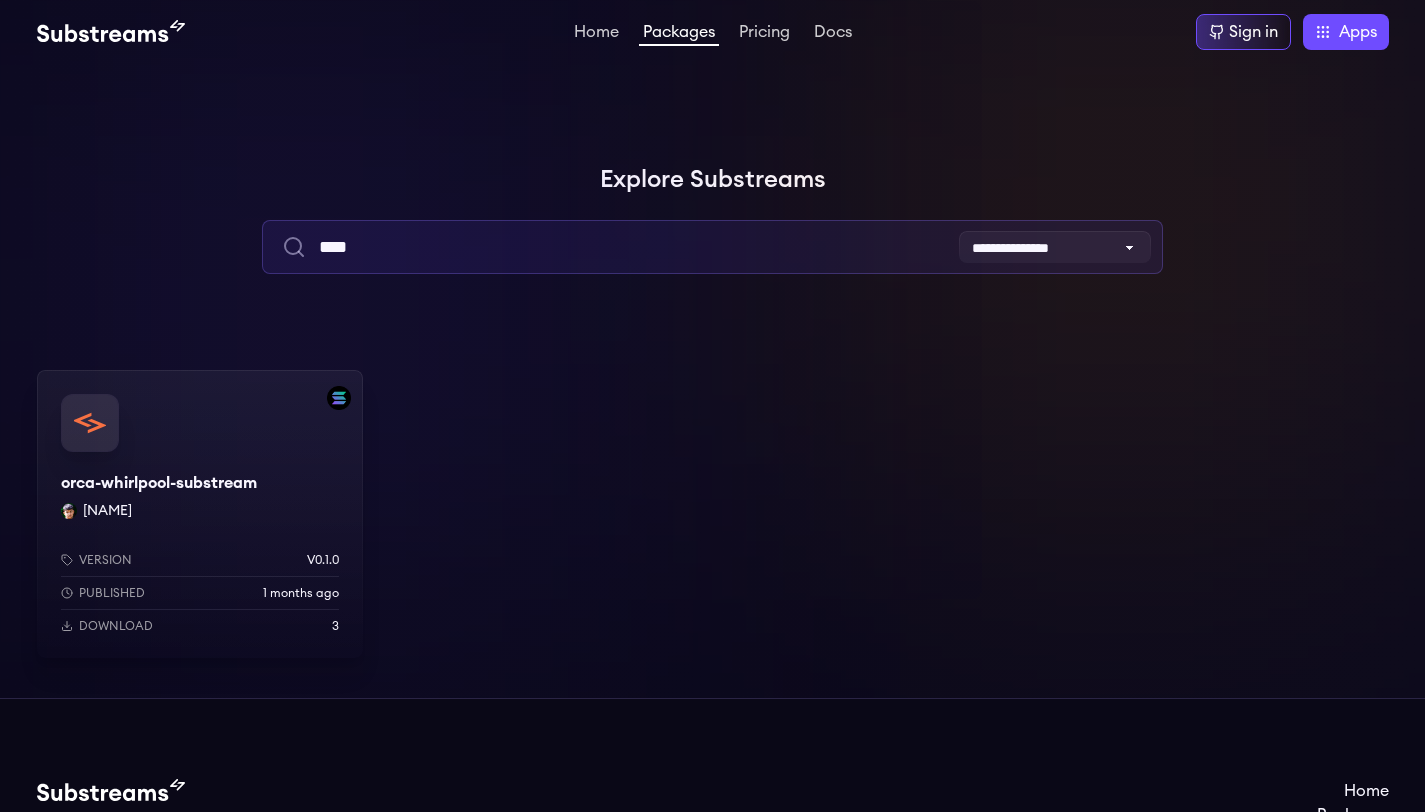 type on "****" 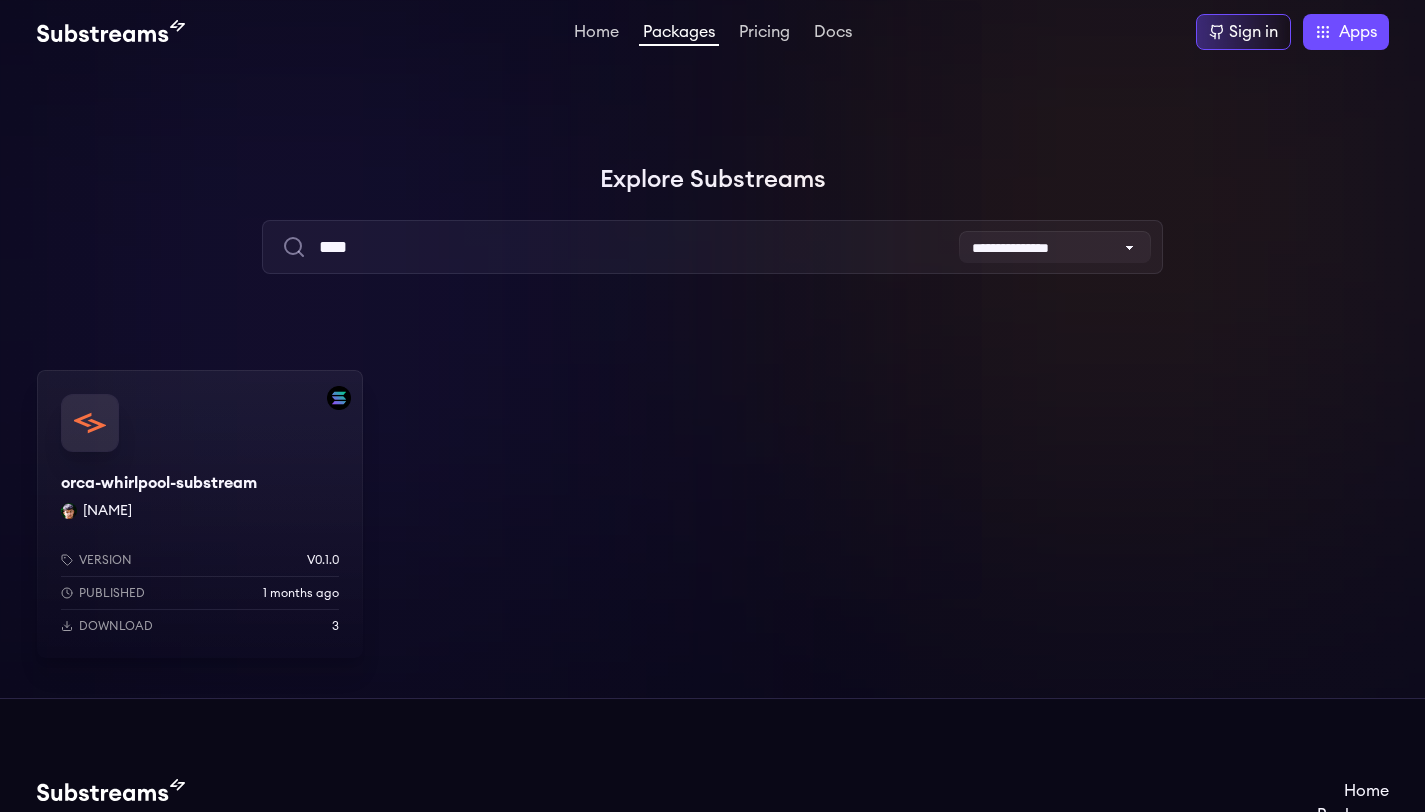 click on "orca-whirlpool-substream   kmchmk Version v0.1.0 Published 1 months ago Download 3" at bounding box center [200, 514] 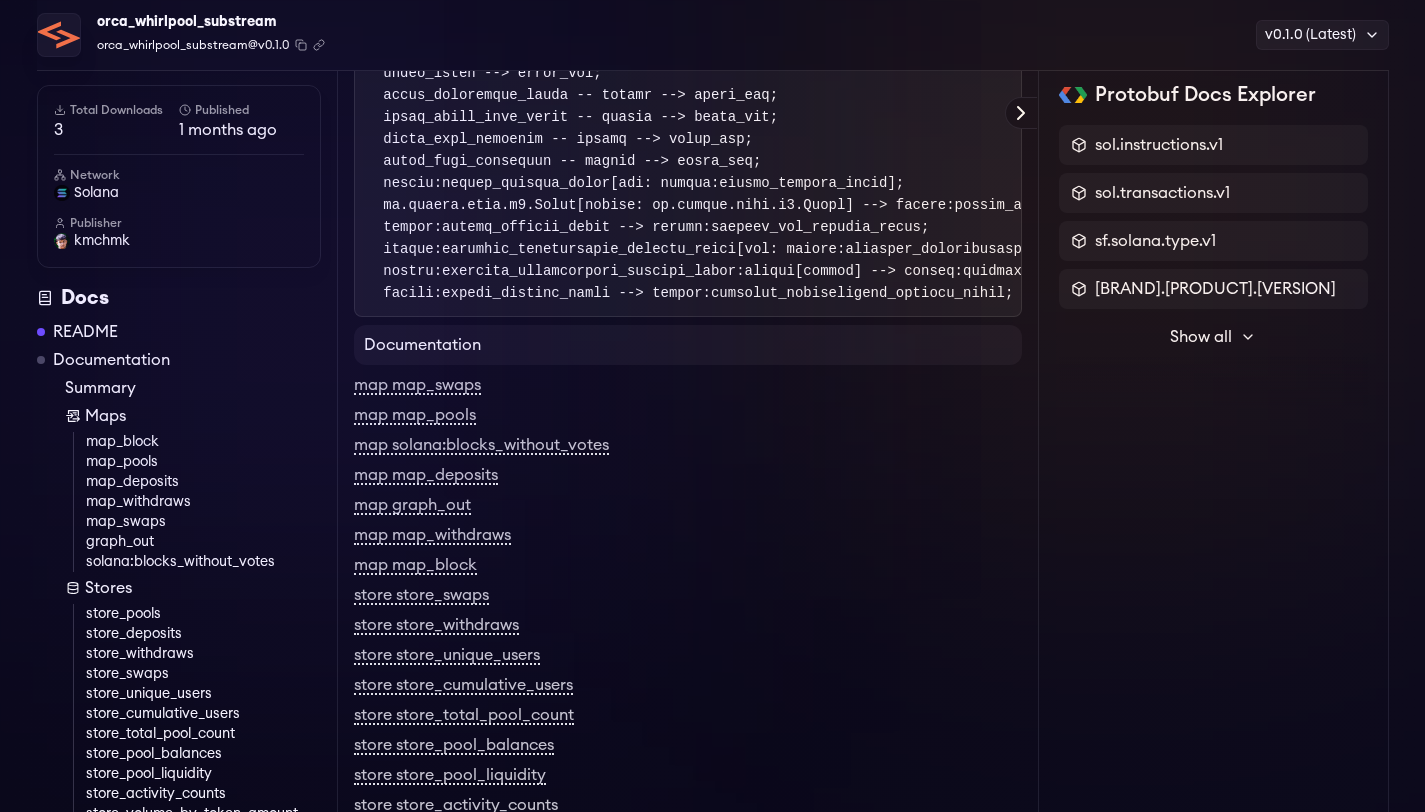 scroll, scrollTop: 3215, scrollLeft: 0, axis: vertical 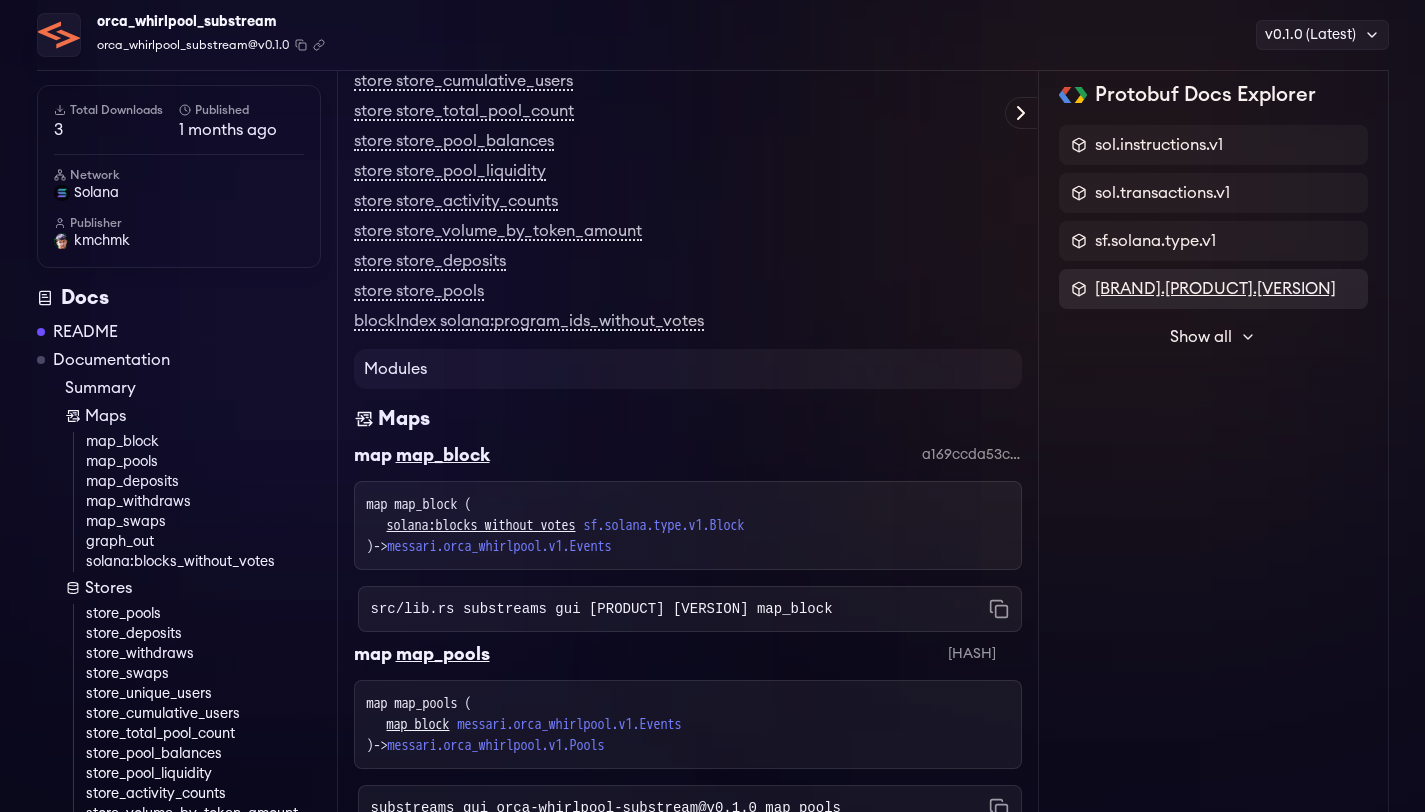 click on "messari.orca_whirlpool.v1" at bounding box center (1159, 145) 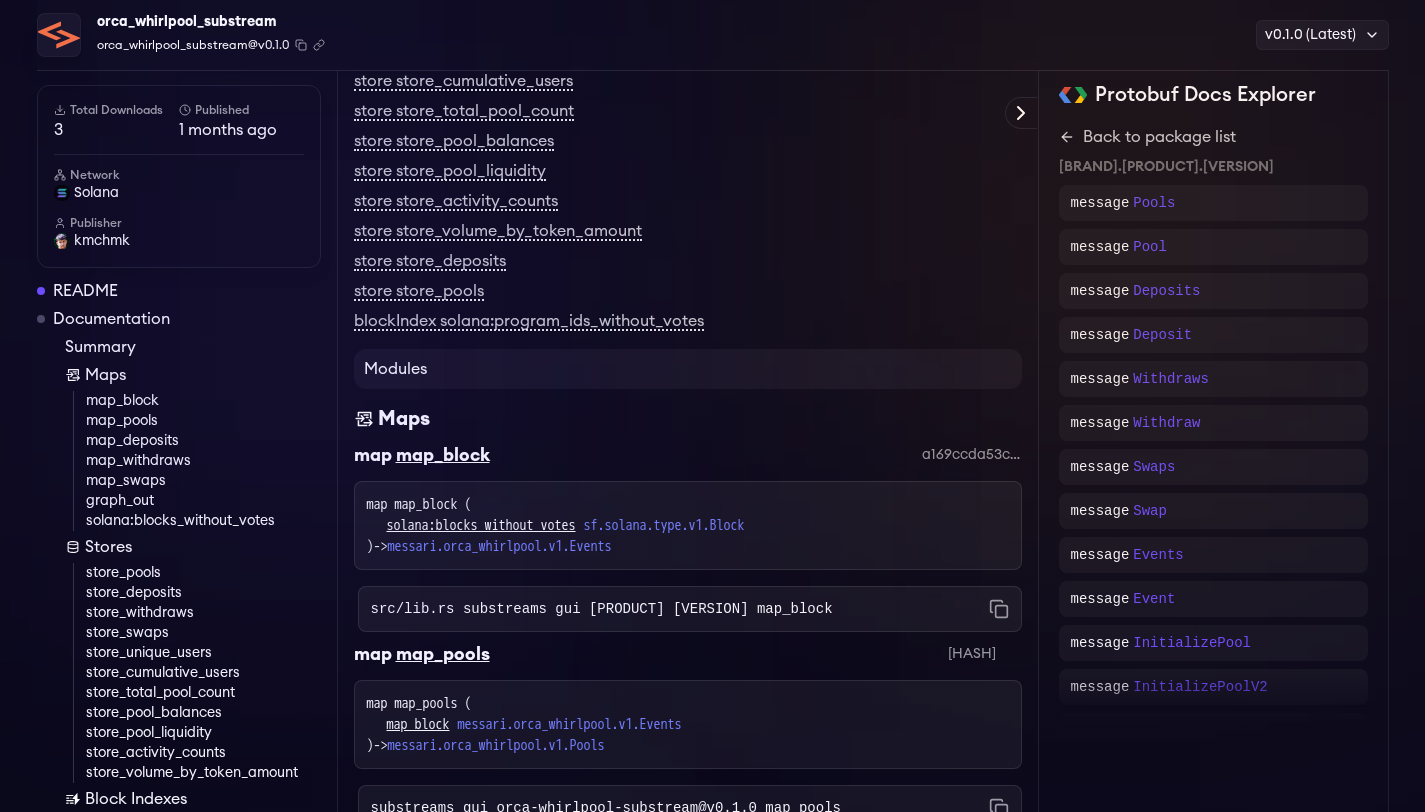 scroll, scrollTop: 42, scrollLeft: 0, axis: vertical 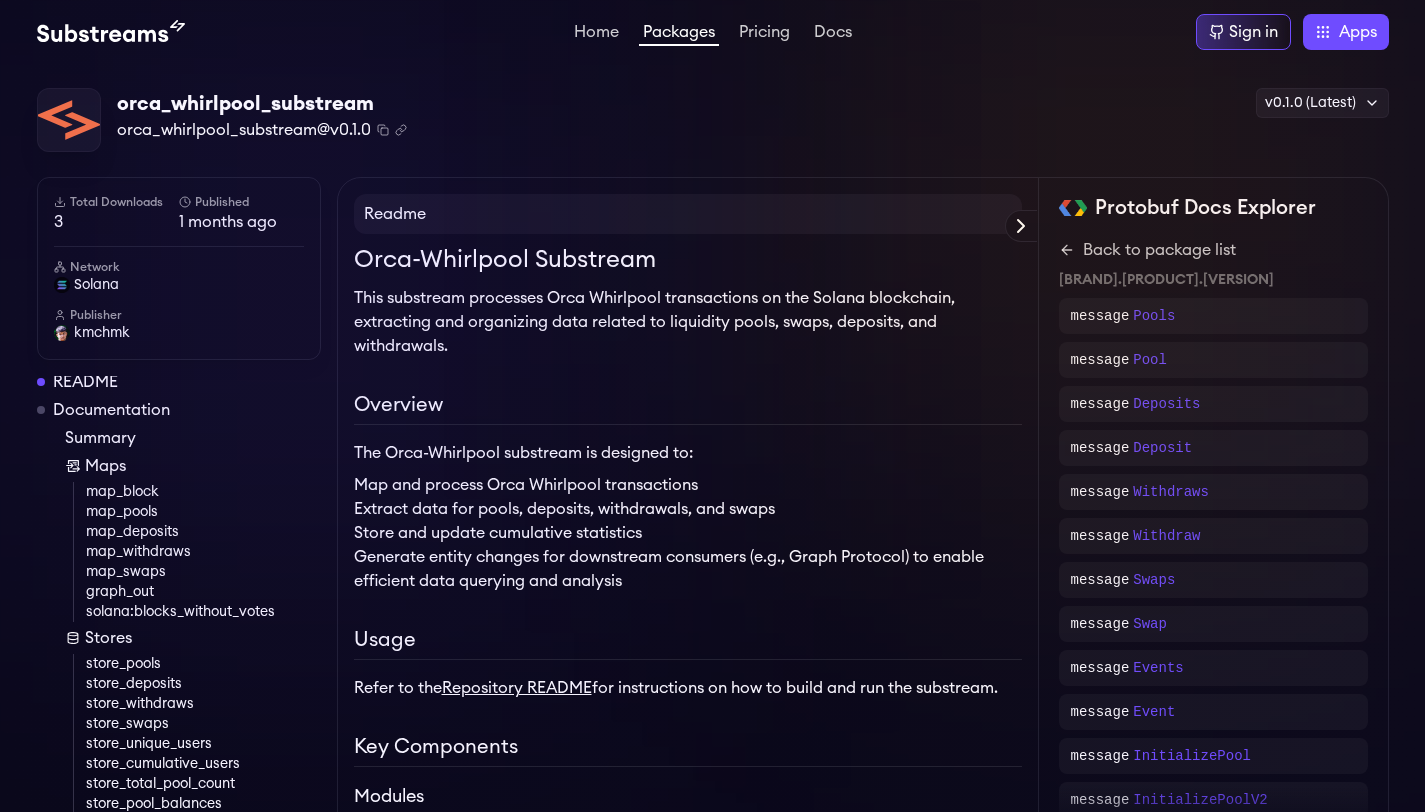click on "Readme" at bounding box center (688, 214) 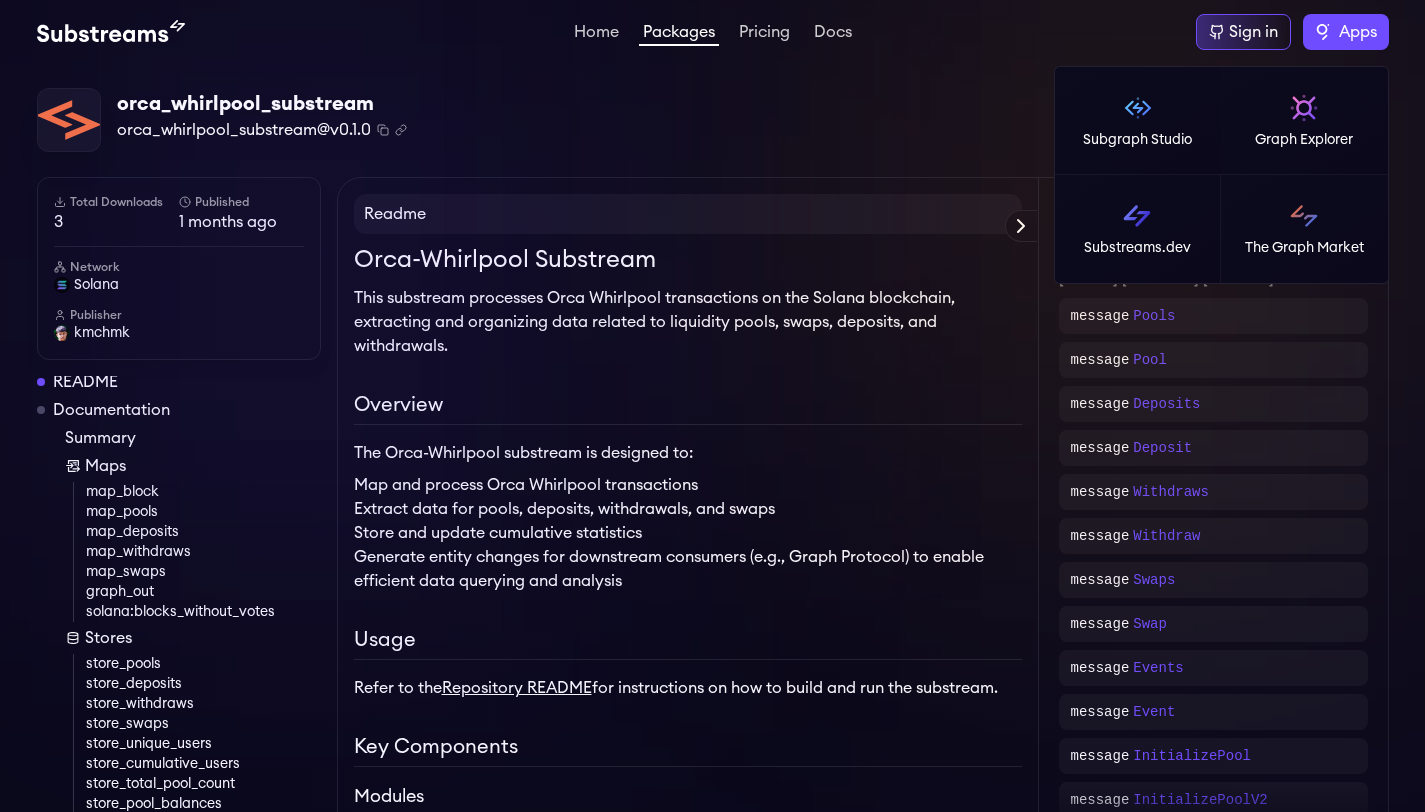 click on "Apps" at bounding box center (1358, 32) 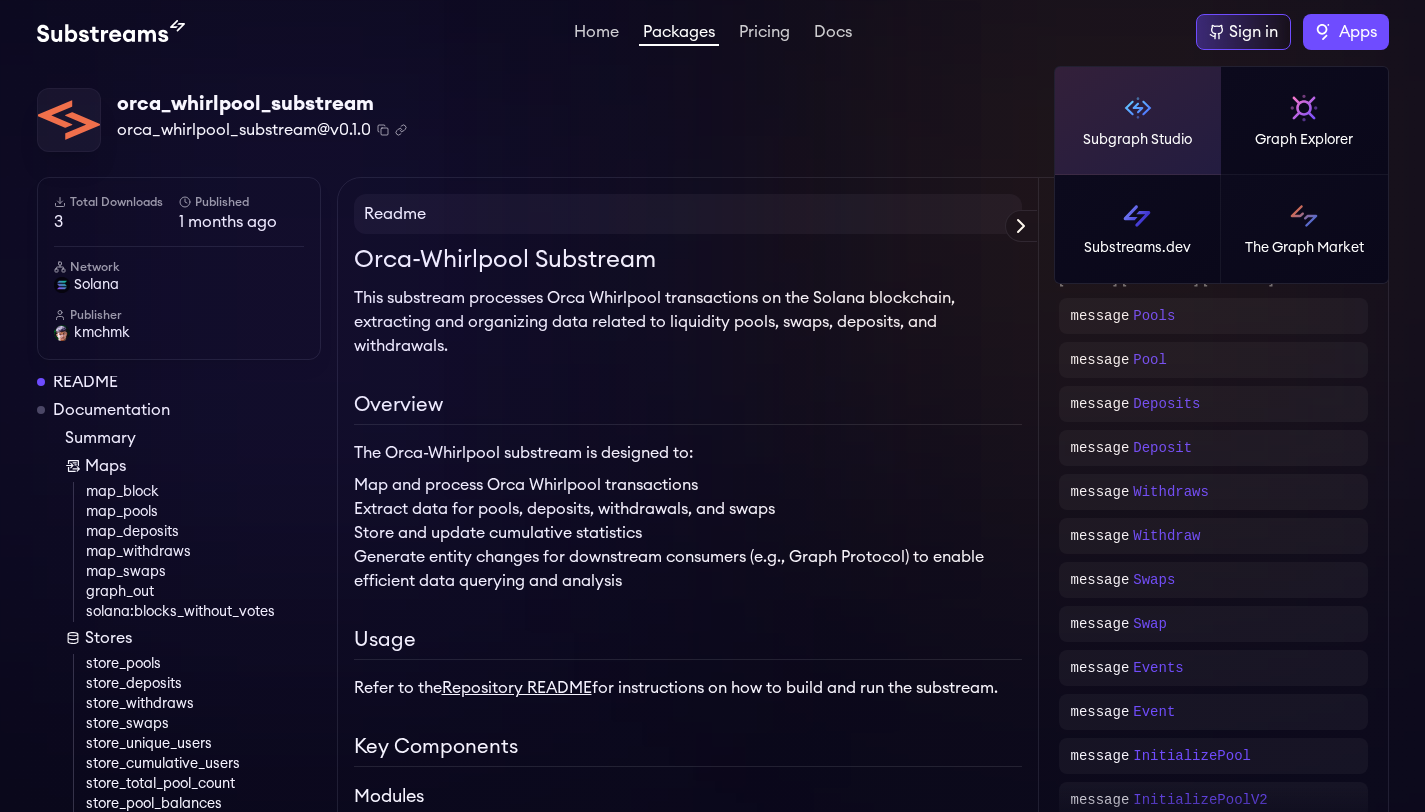 click on "Subgraph Studio" at bounding box center [1137, 140] 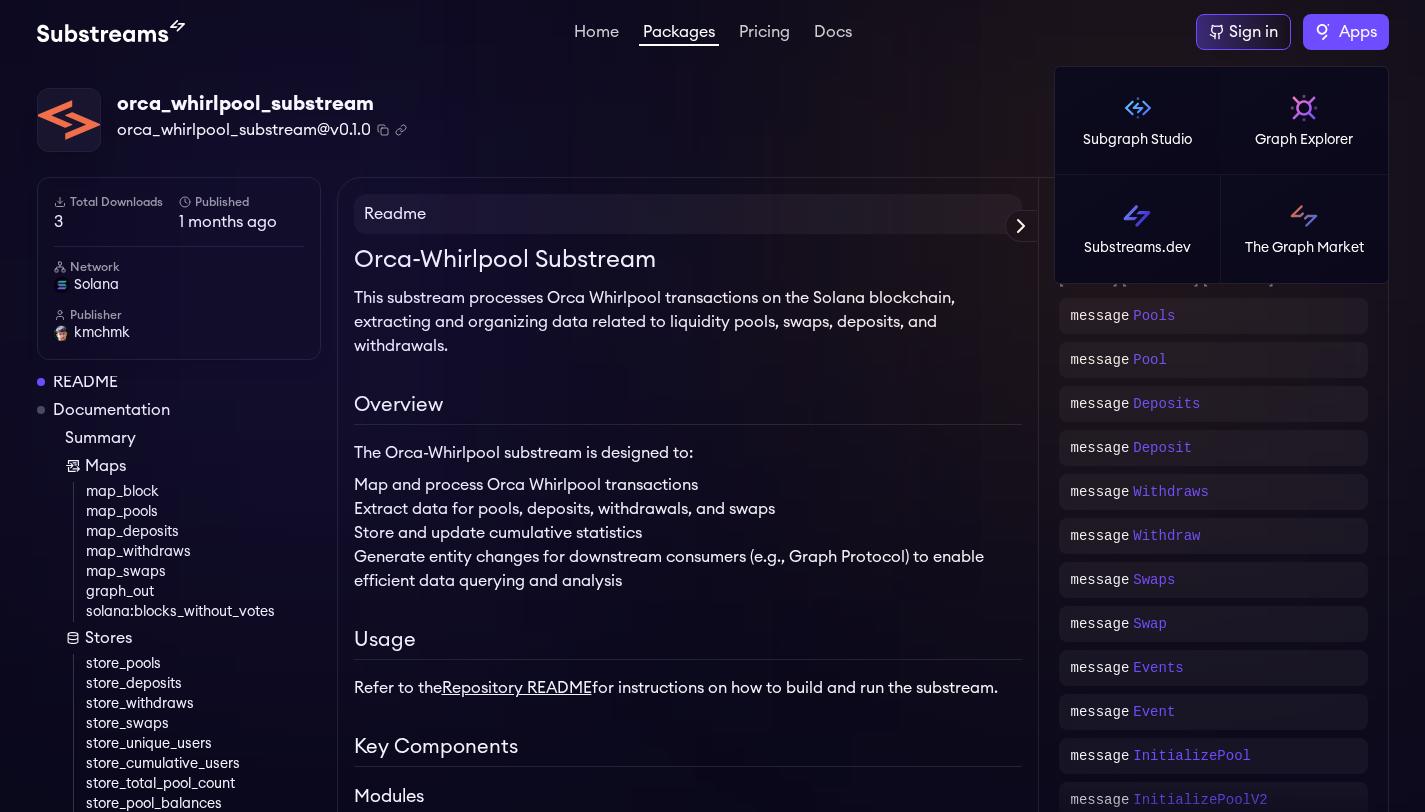 click on "Apps" at bounding box center (1346, 32) 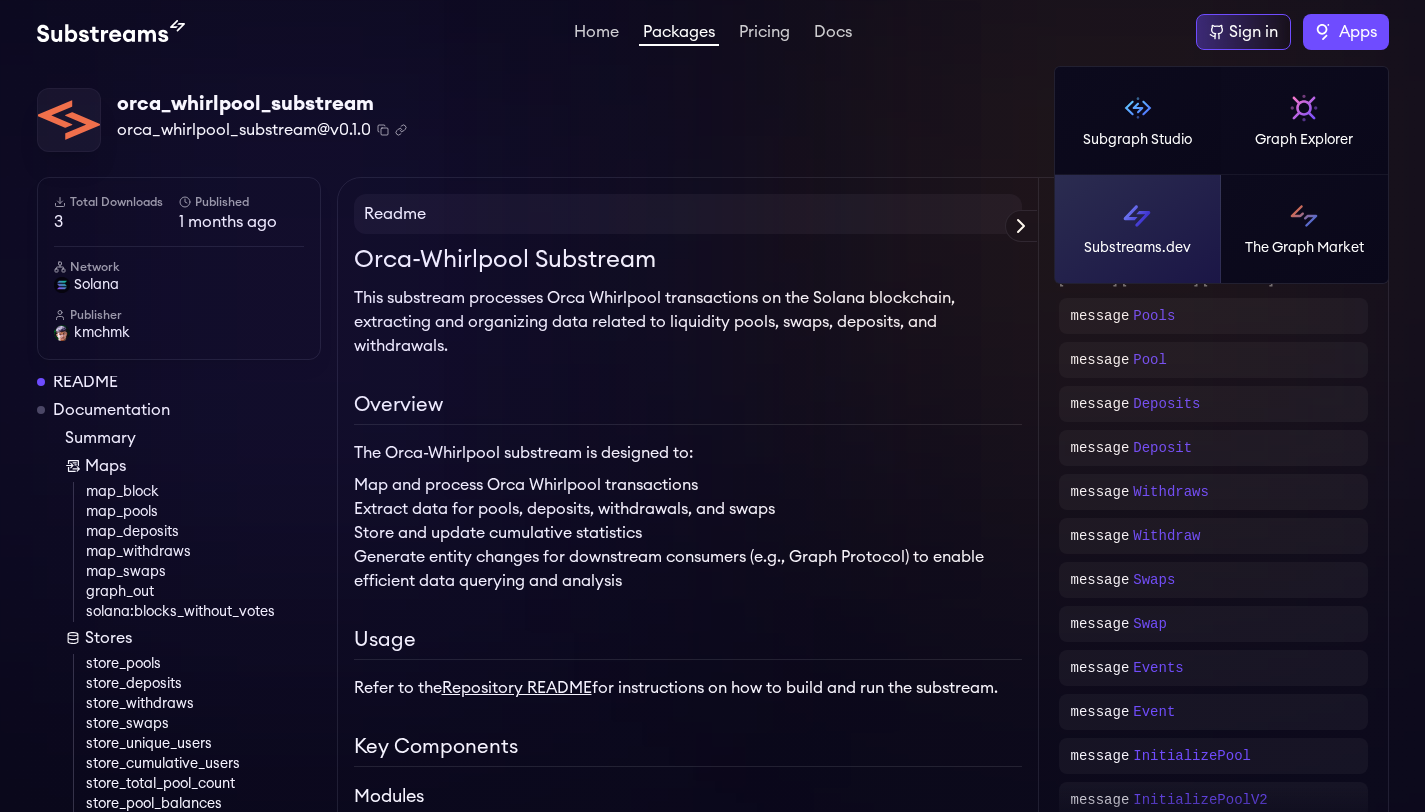 click on "Substreams.dev" at bounding box center (1138, 229) 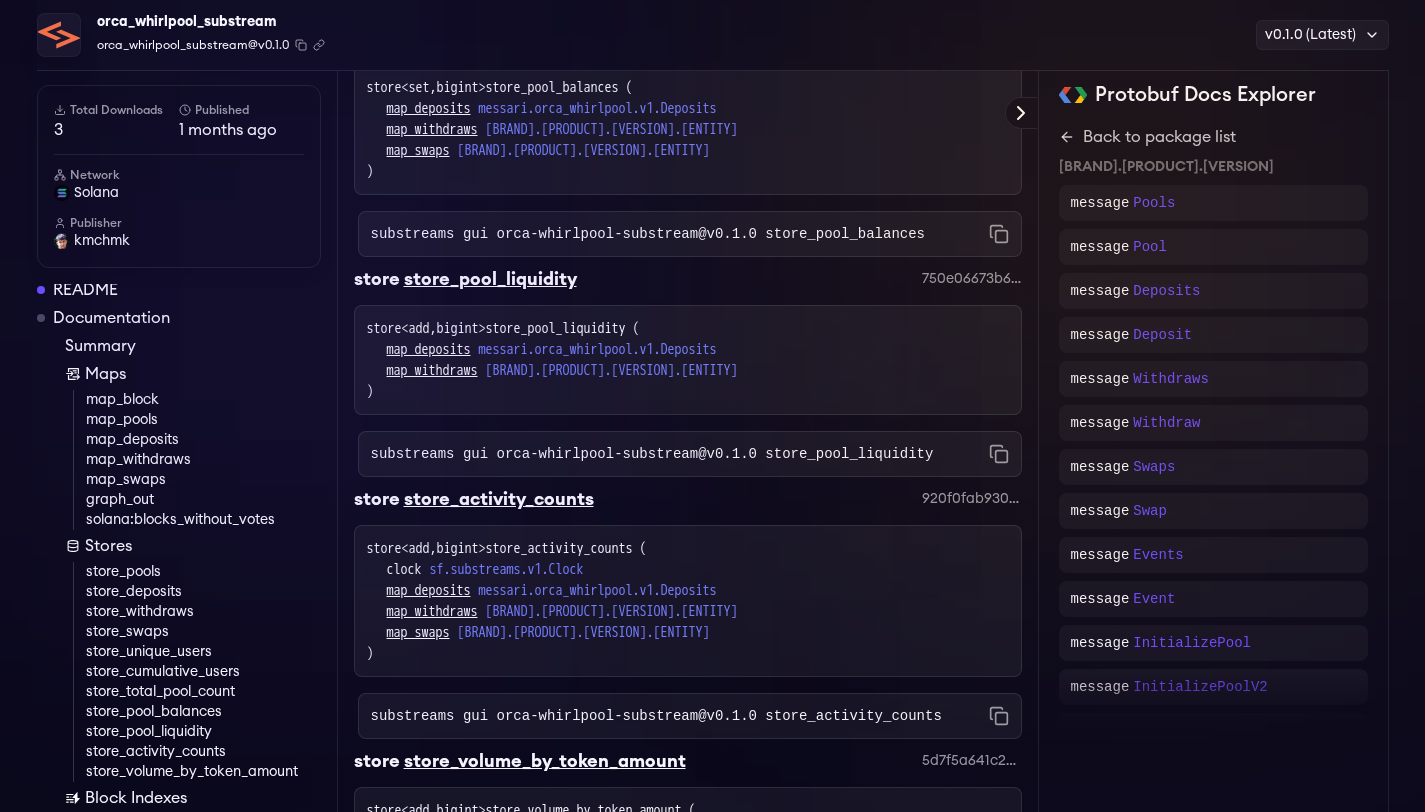 scroll, scrollTop: 6449, scrollLeft: 0, axis: vertical 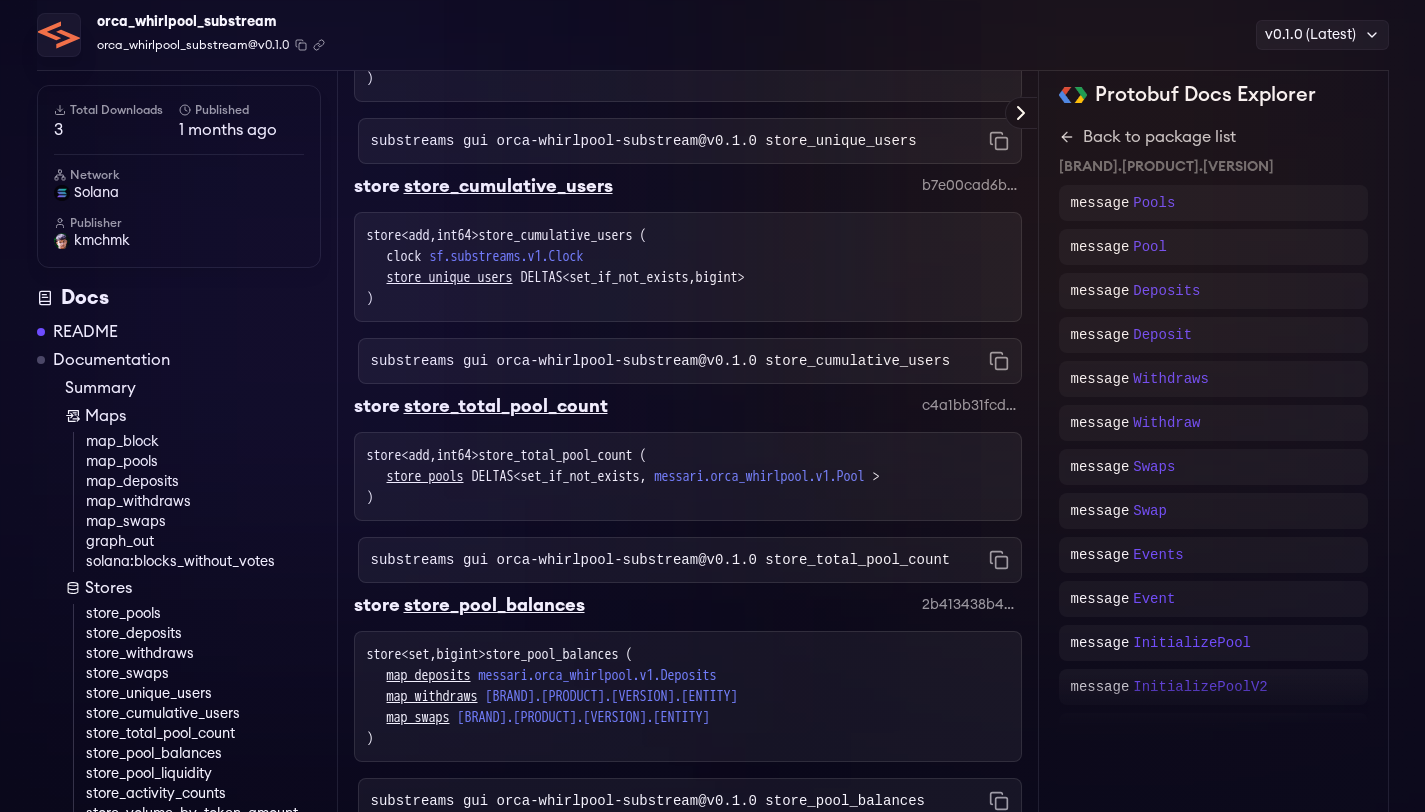 click on "Documentation" at bounding box center [111, 360] 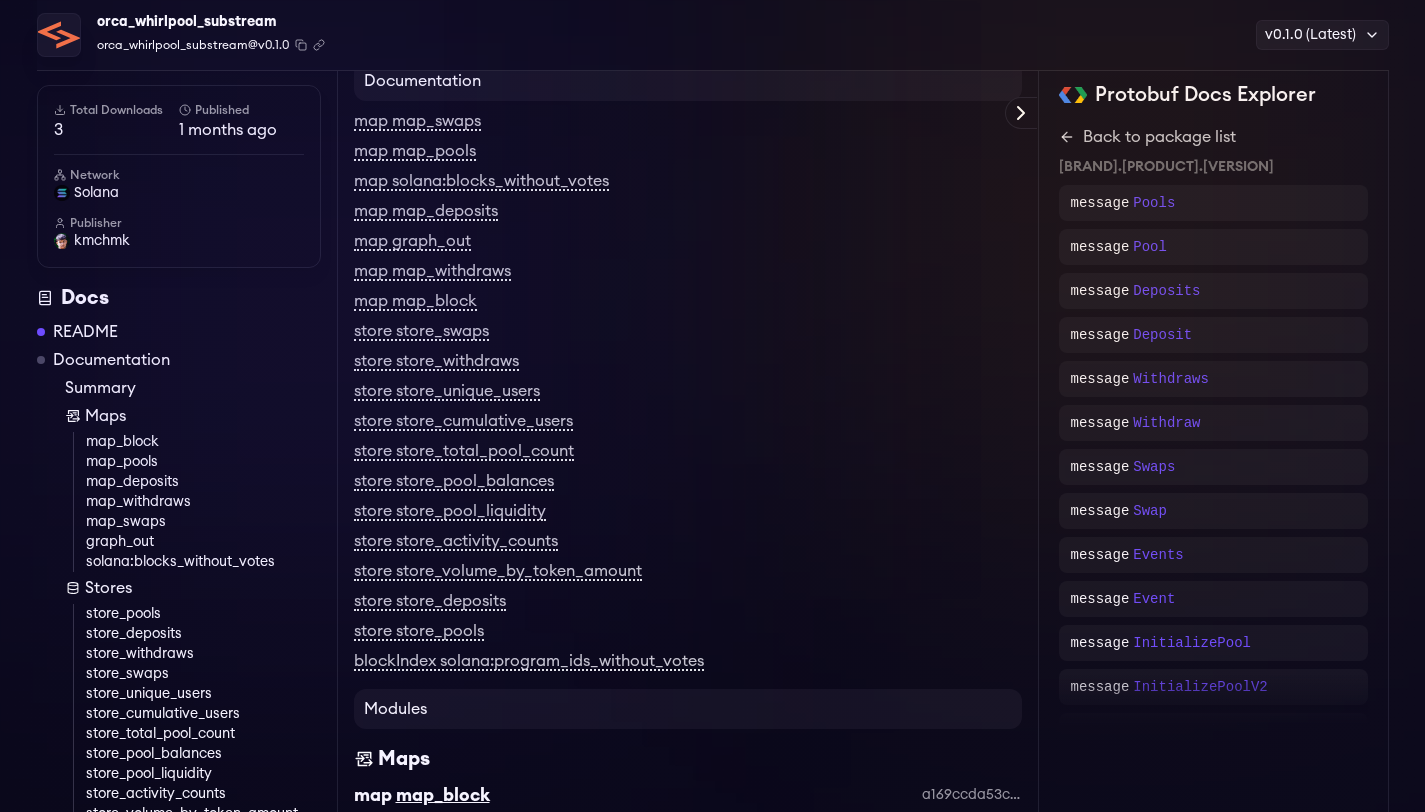 scroll, scrollTop: 2839, scrollLeft: 0, axis: vertical 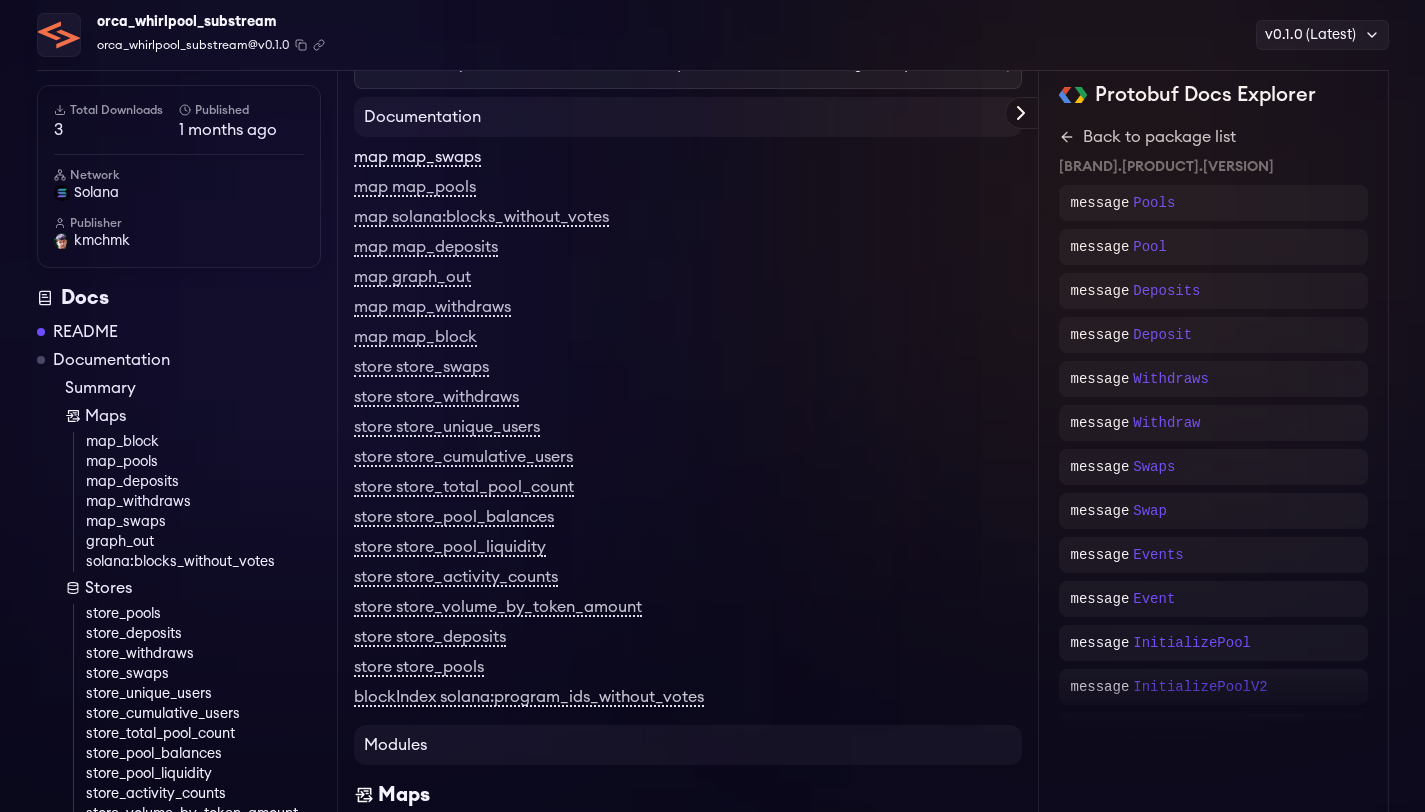 click on "map map_swaps" at bounding box center (417, 158) 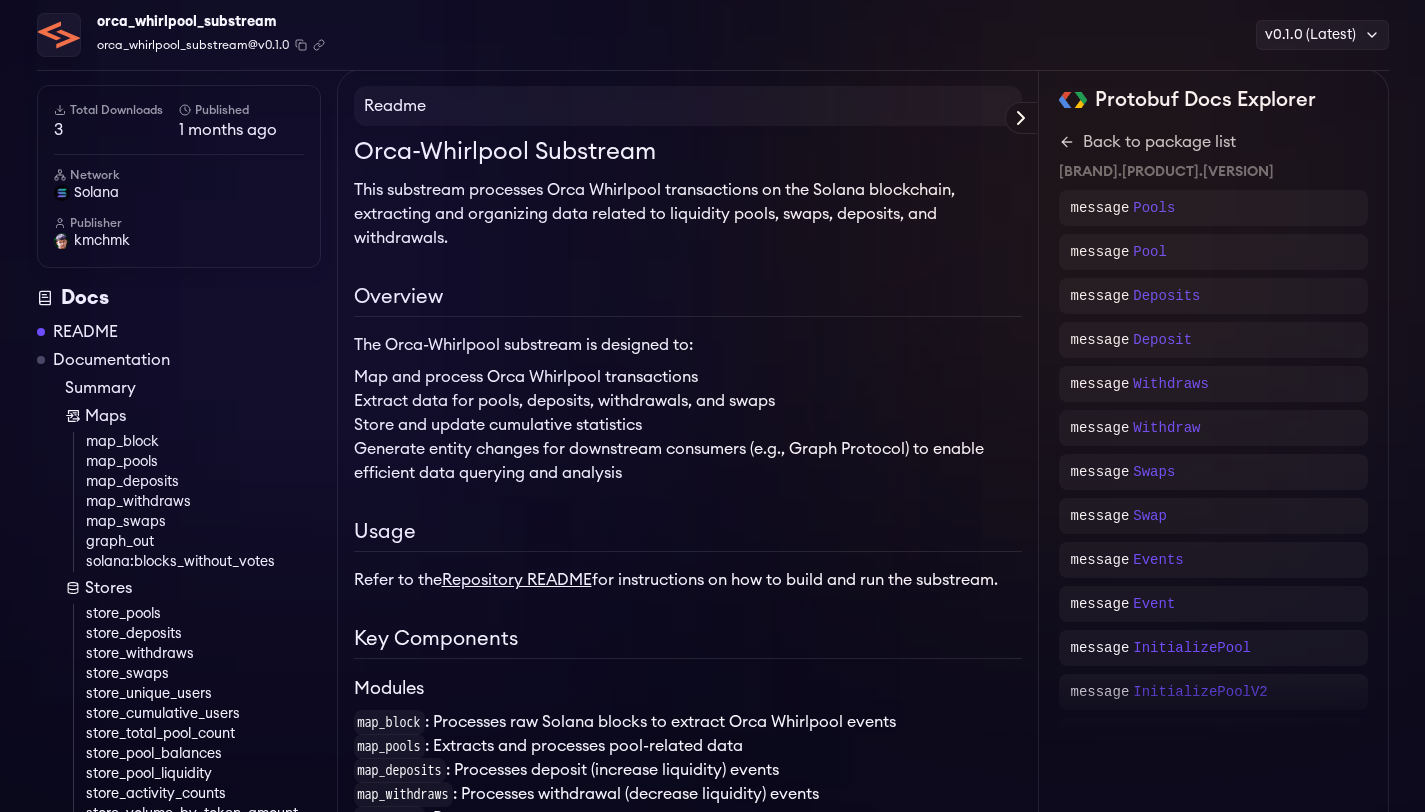 scroll, scrollTop: 0, scrollLeft: 0, axis: both 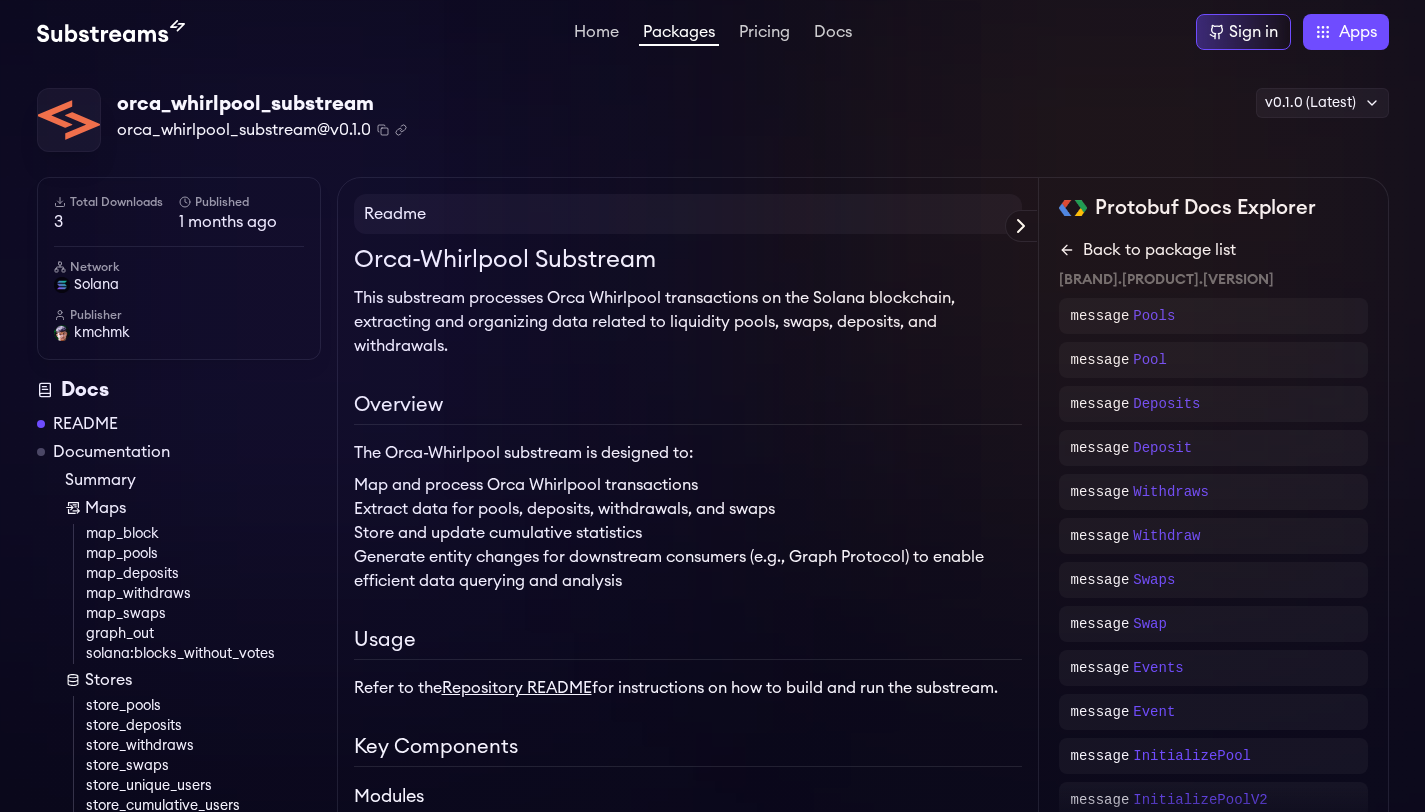 click on "Back to package list" at bounding box center [1213, 250] 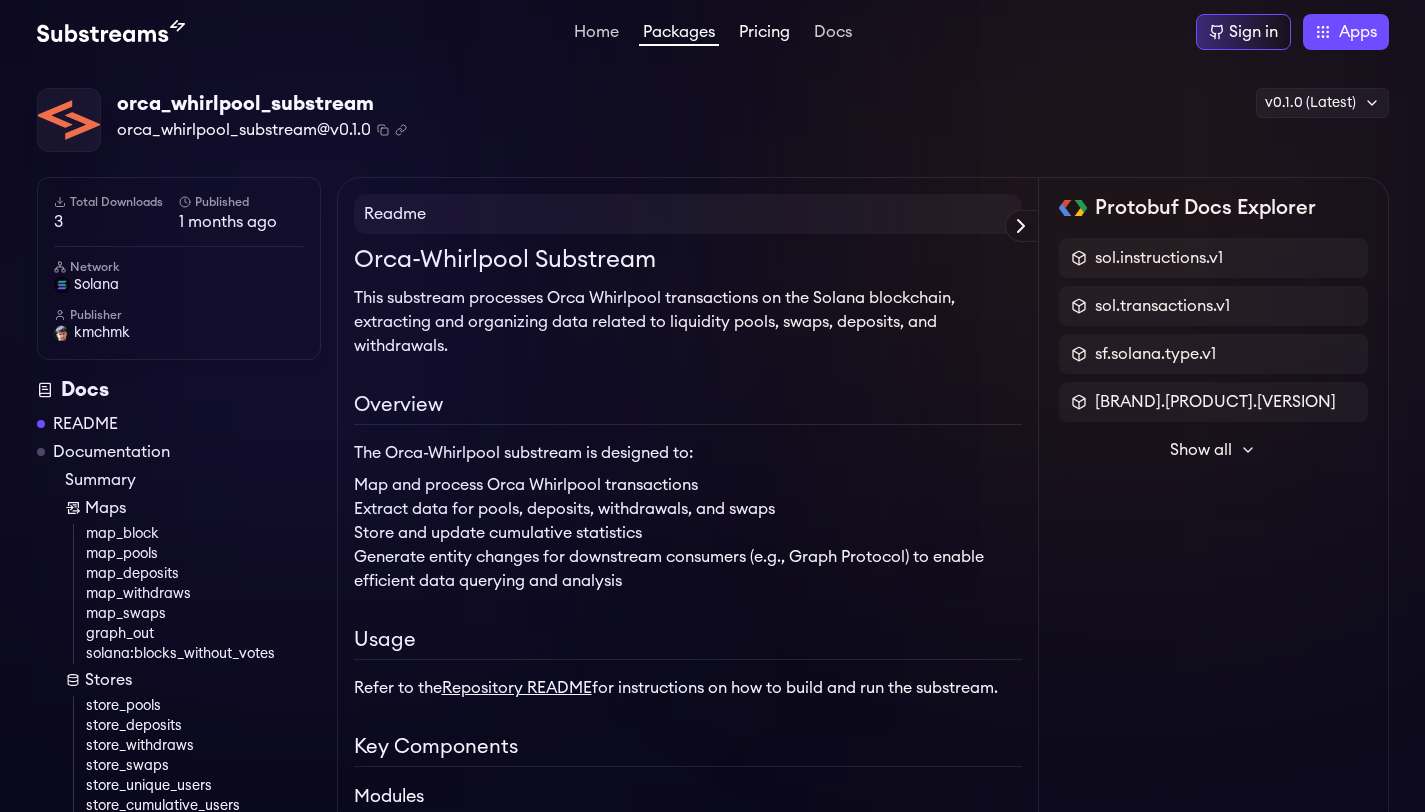 click on "Pricing" at bounding box center (764, 34) 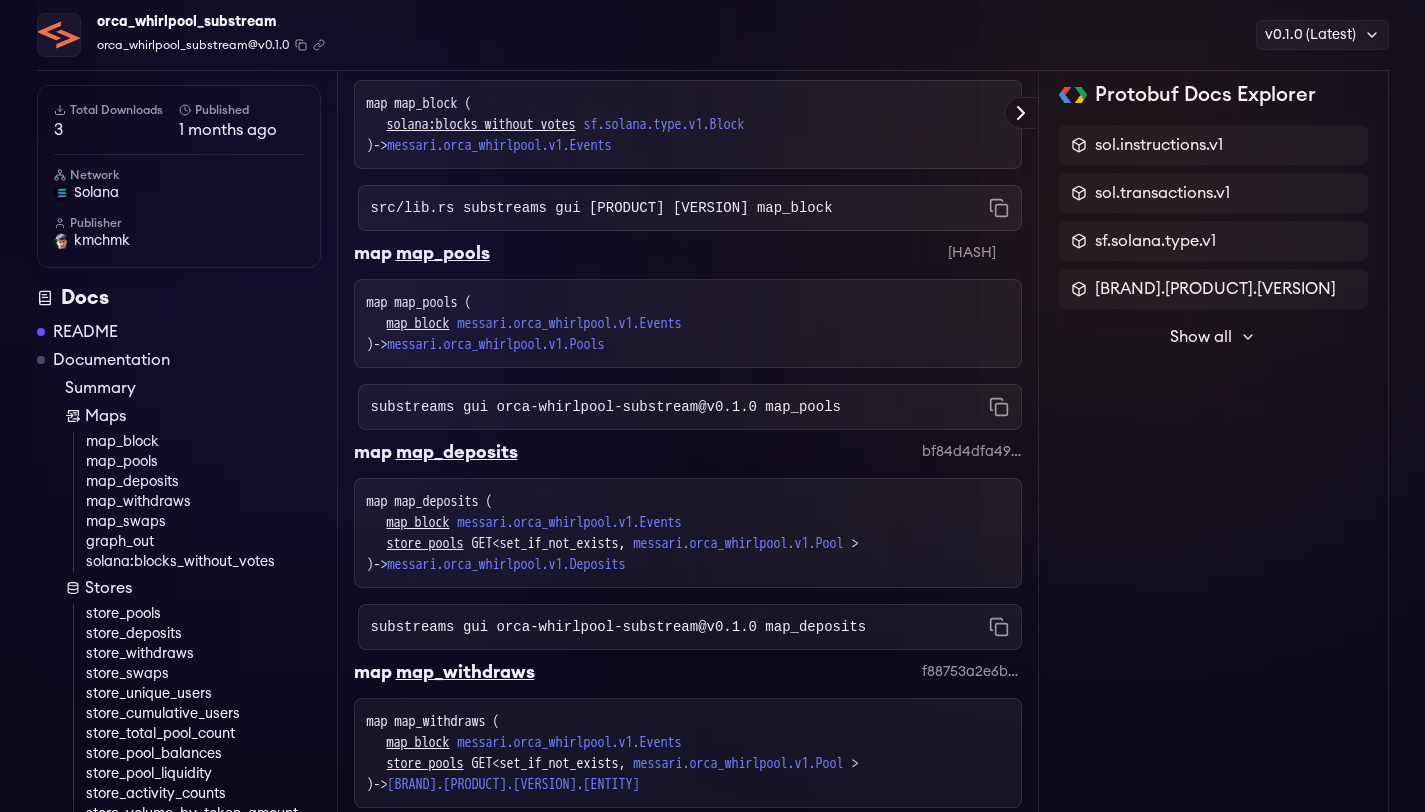 scroll, scrollTop: 3716, scrollLeft: 0, axis: vertical 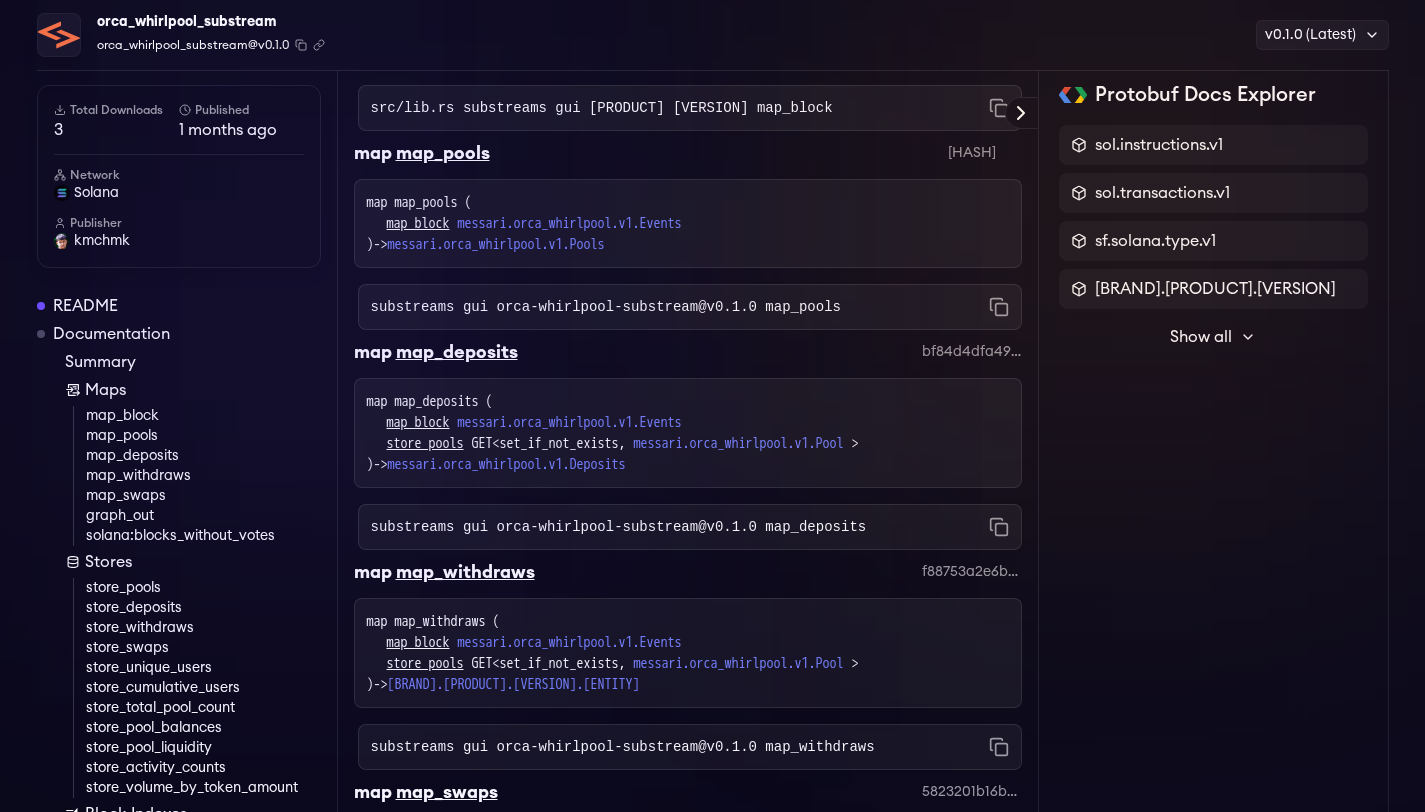 click on "store_pools" at bounding box center [203, 588] 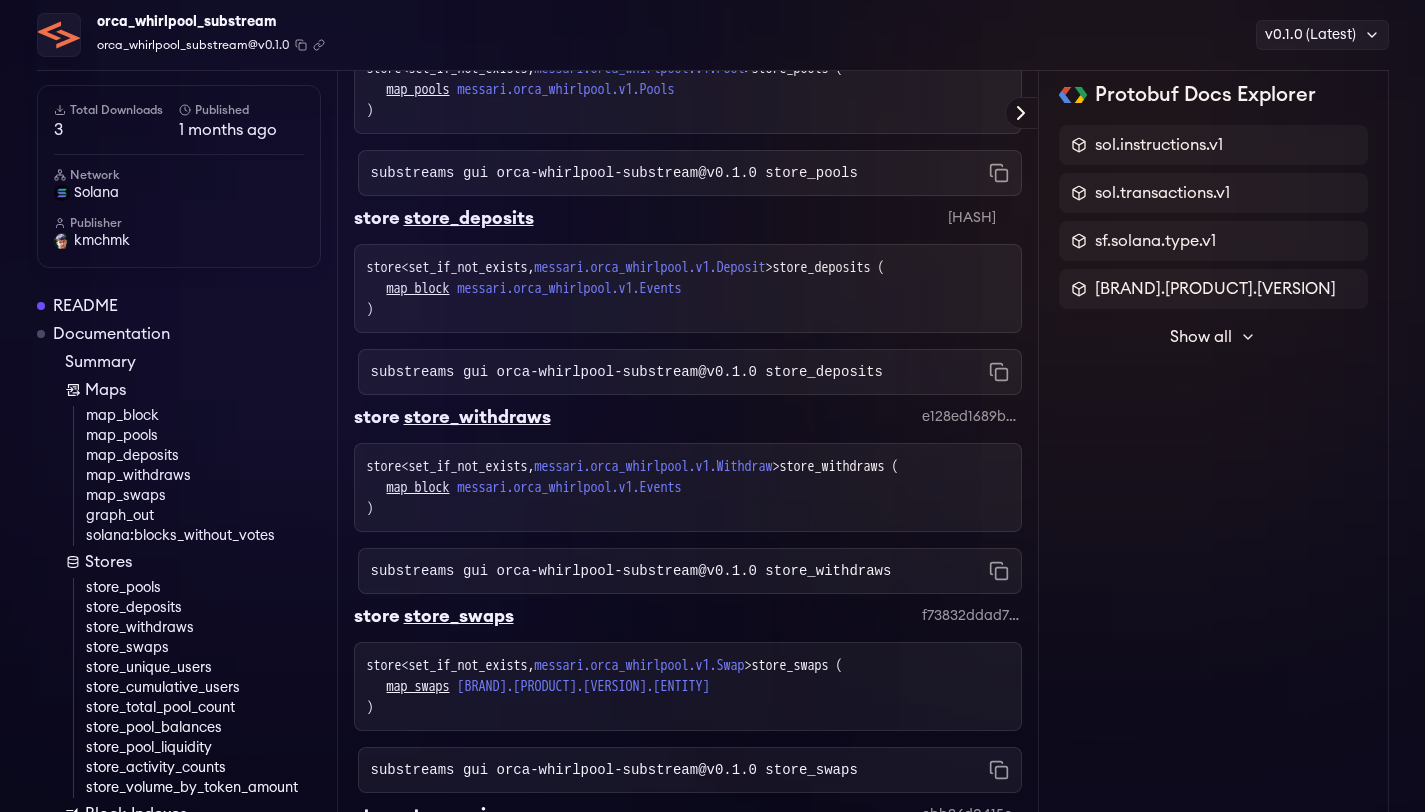 scroll, scrollTop: 5762, scrollLeft: 0, axis: vertical 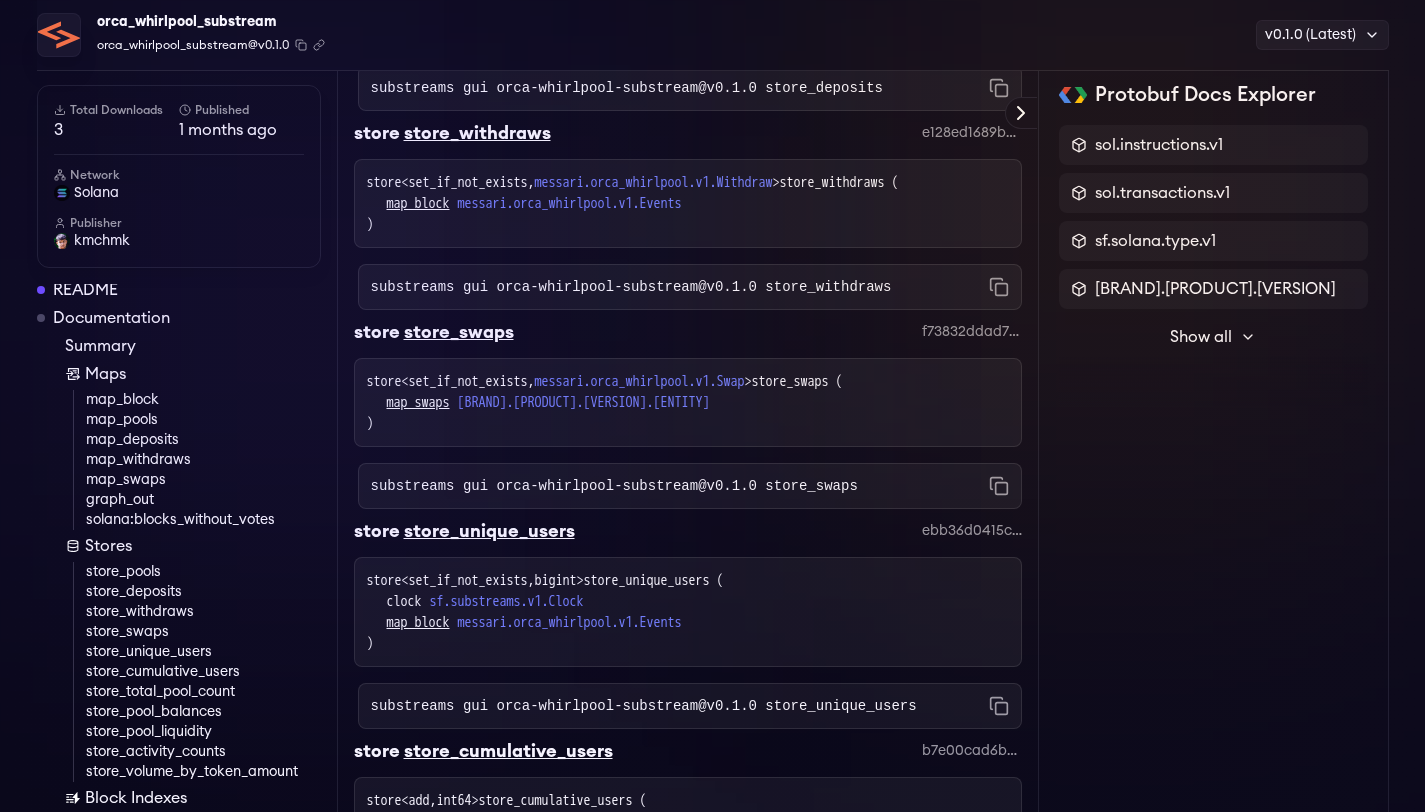 click on "Block Indexes" at bounding box center (193, 798) 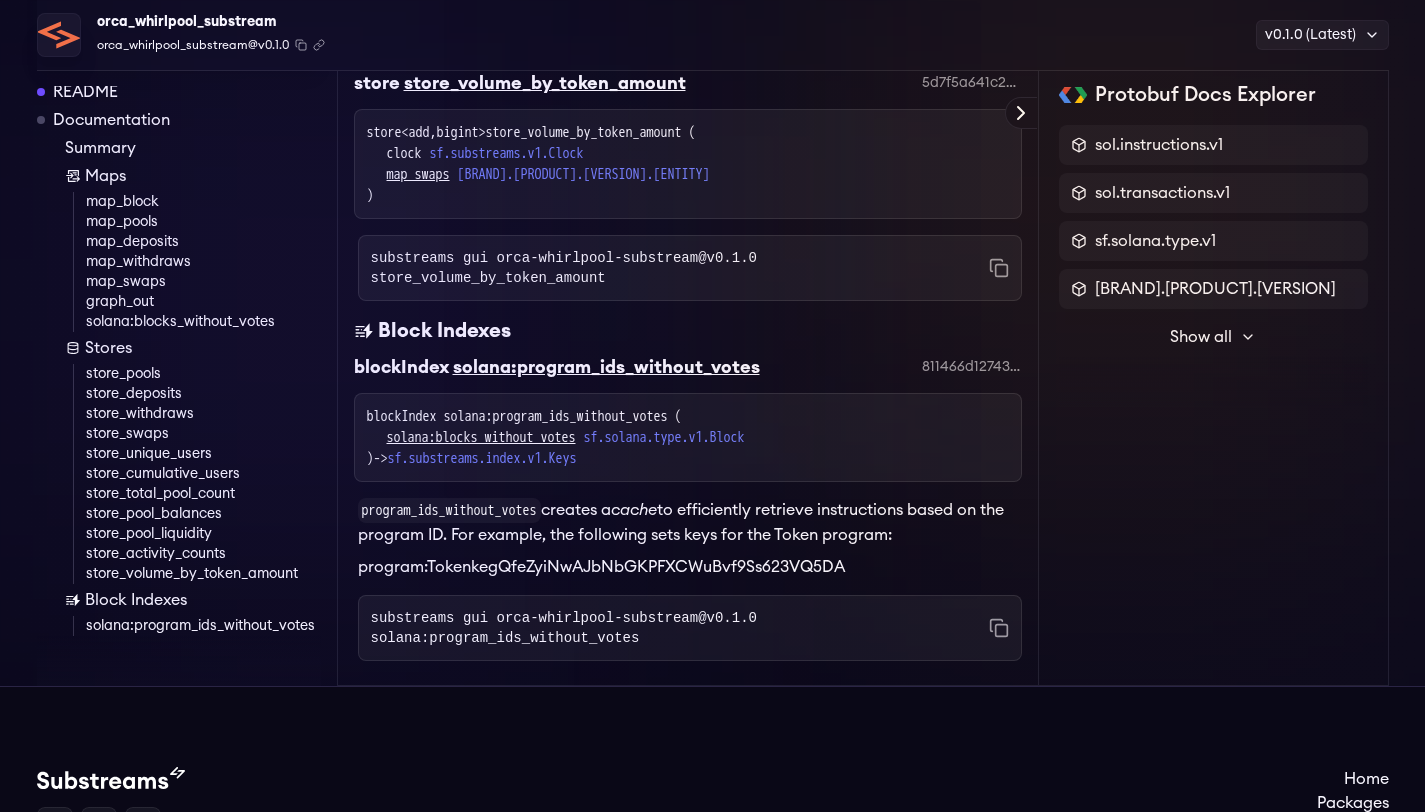 scroll, scrollTop: 7664, scrollLeft: 0, axis: vertical 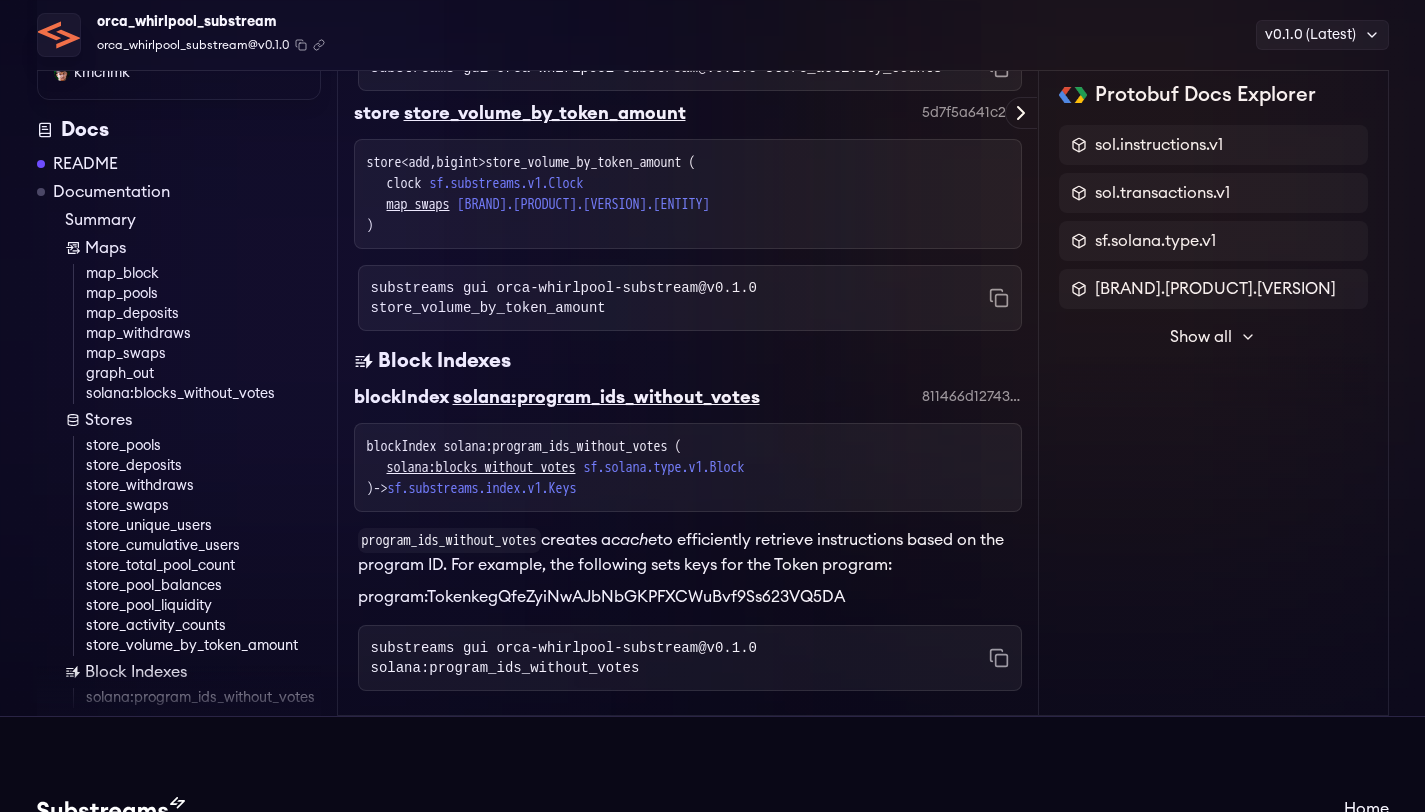 click on "Show all" at bounding box center [1201, 337] 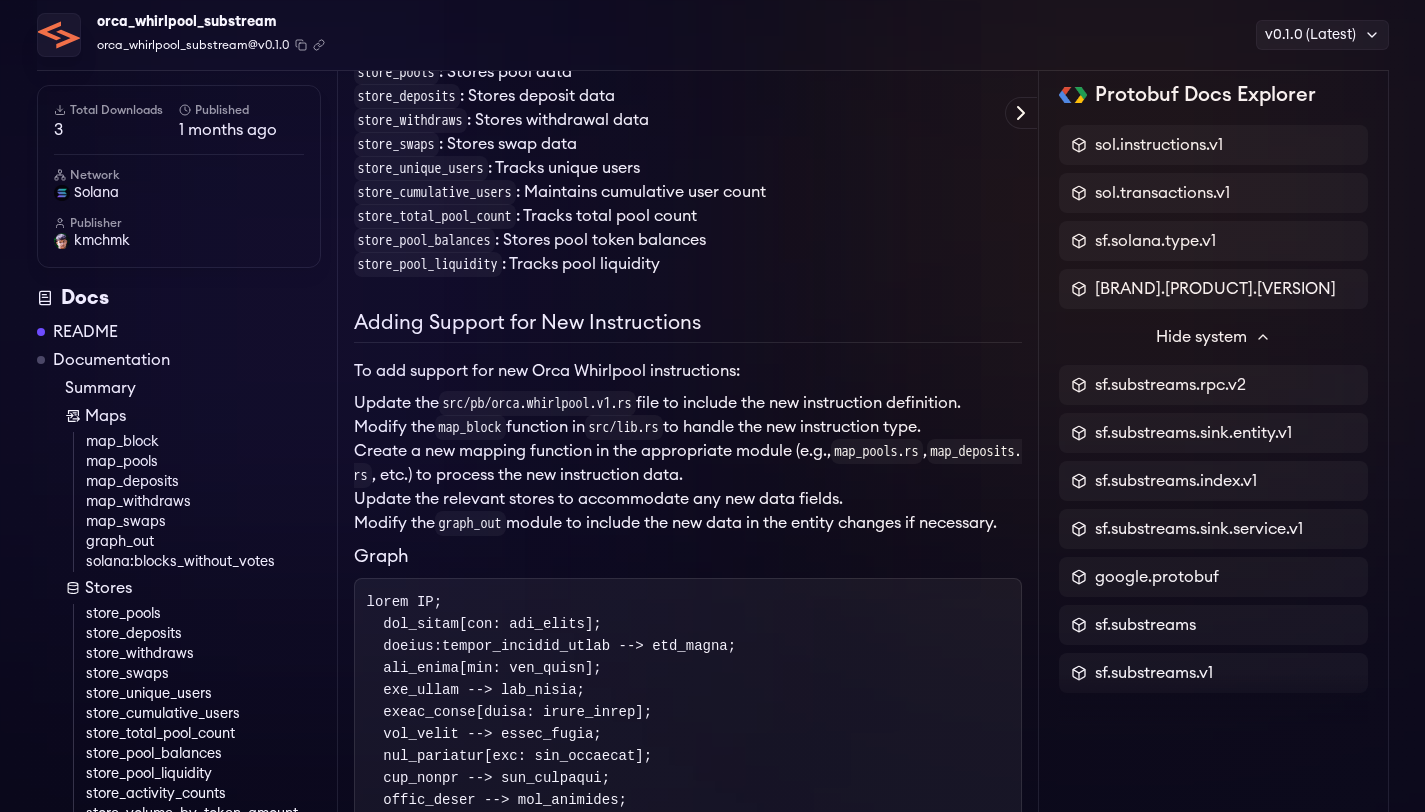 scroll, scrollTop: 0, scrollLeft: 0, axis: both 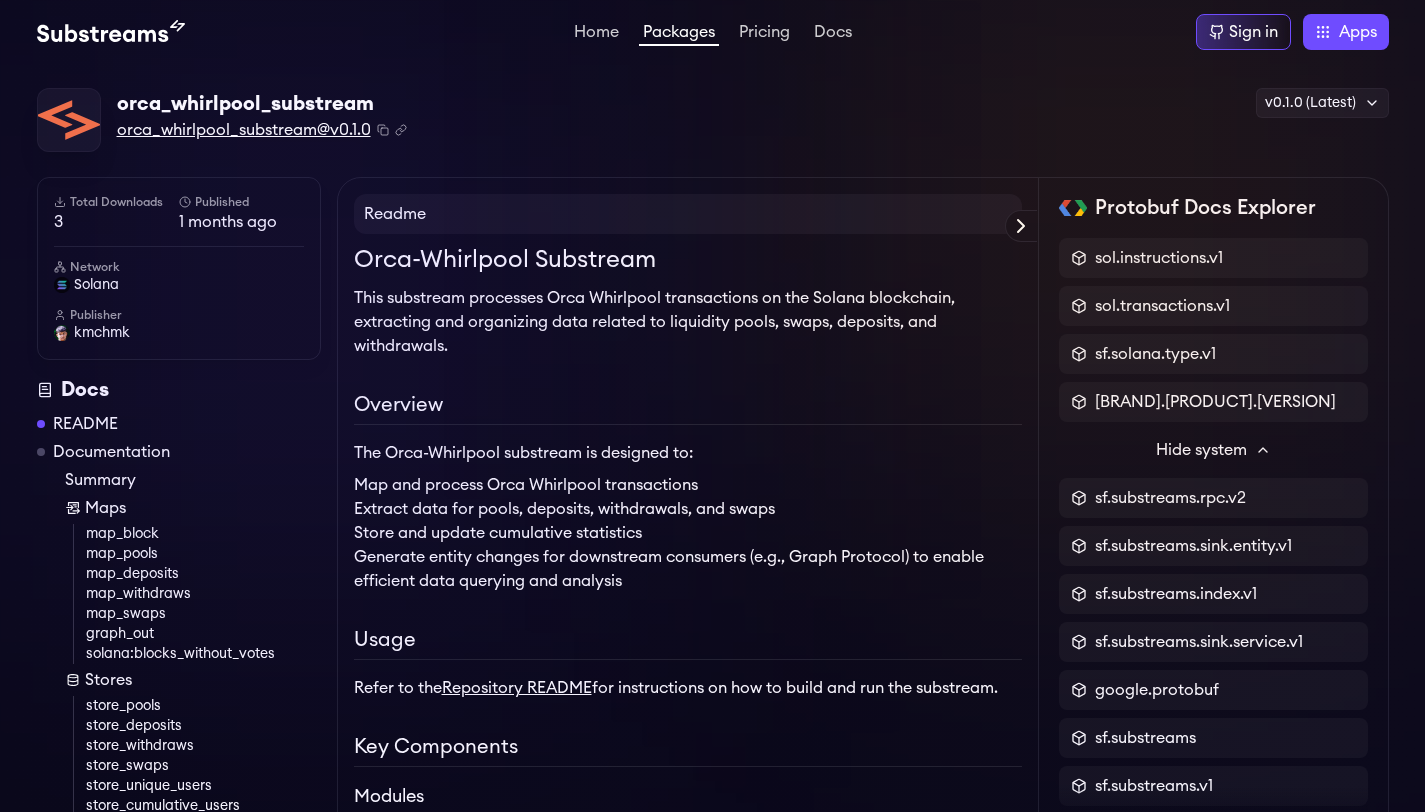 click on "orca_whirlpool_substream@v0.1.0" at bounding box center [244, 130] 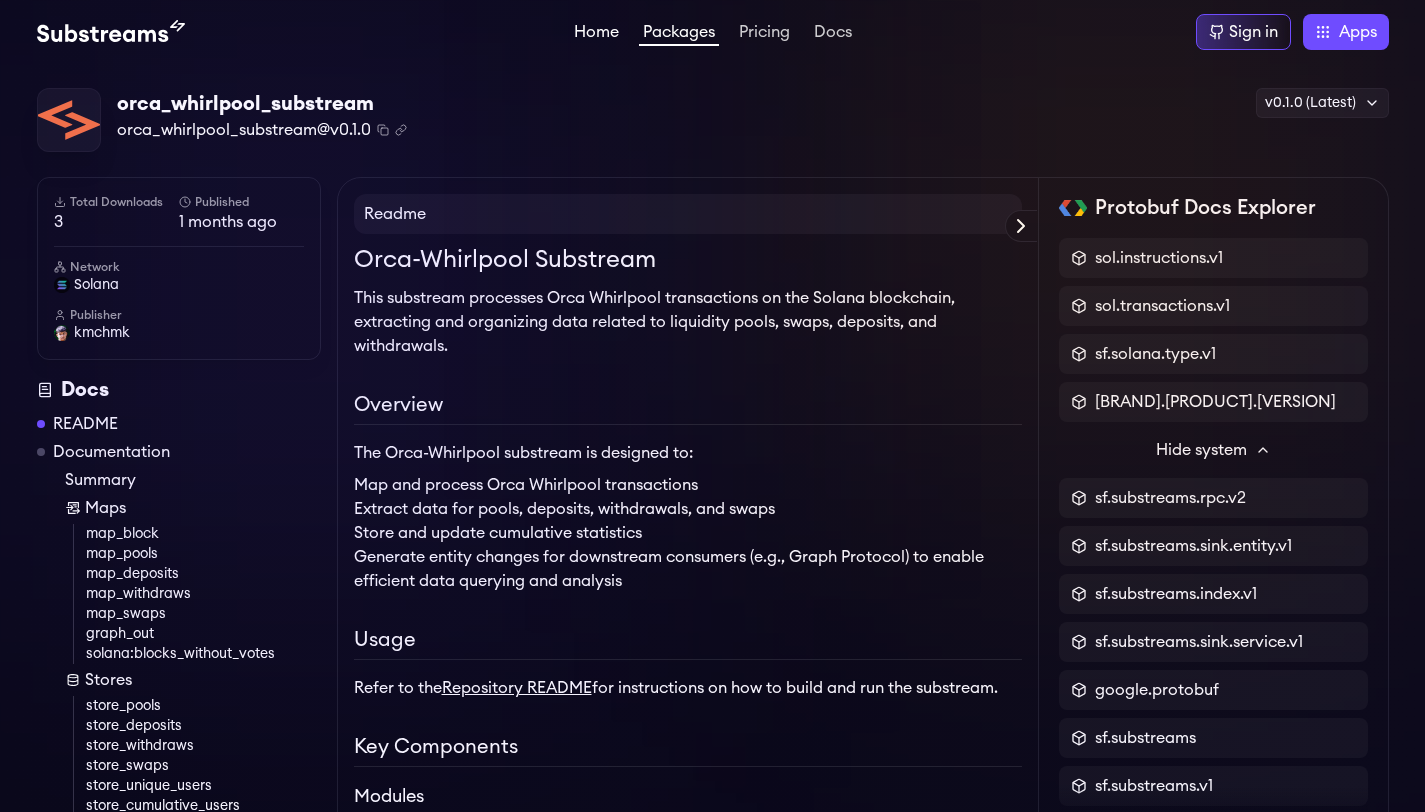 click on "Home" at bounding box center (596, 34) 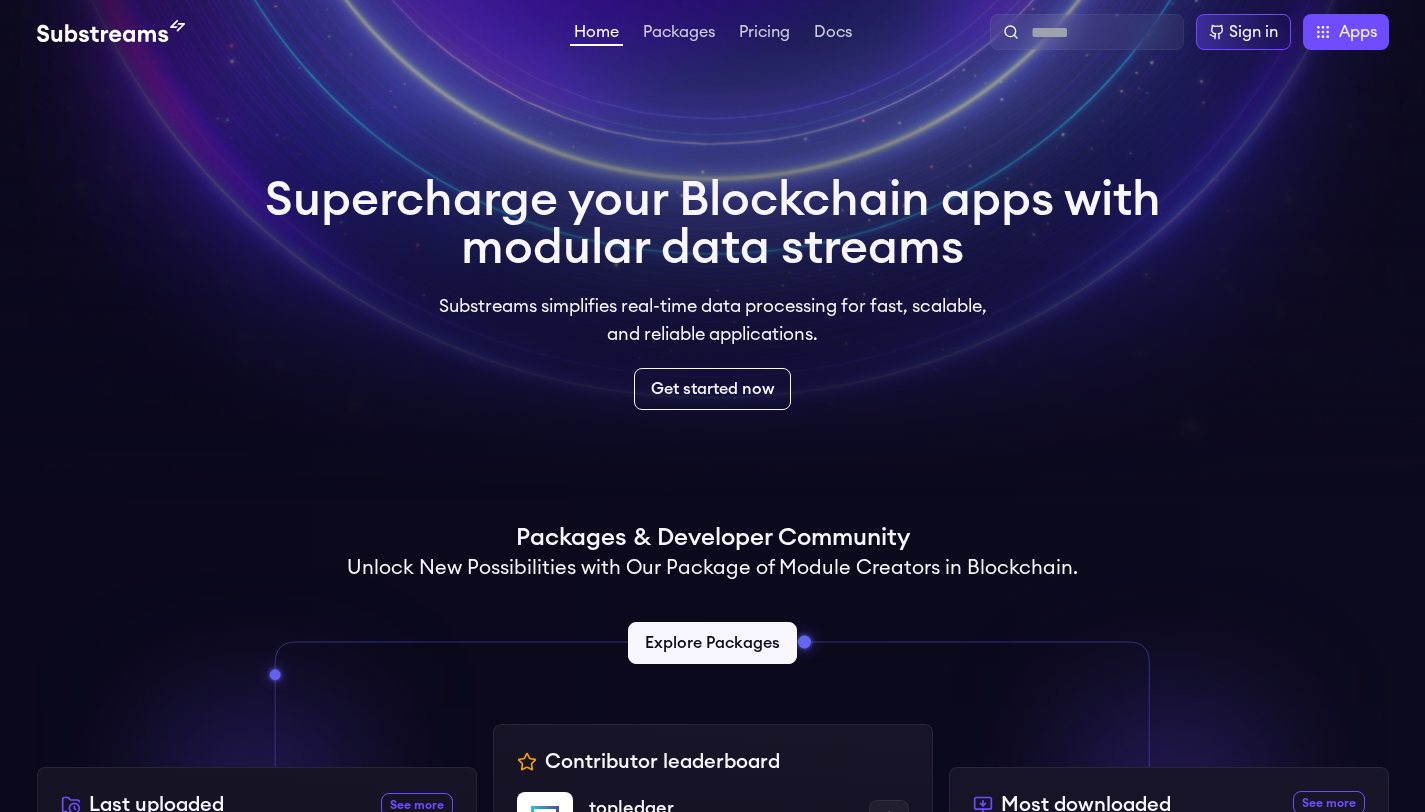 scroll, scrollTop: 0, scrollLeft: 0, axis: both 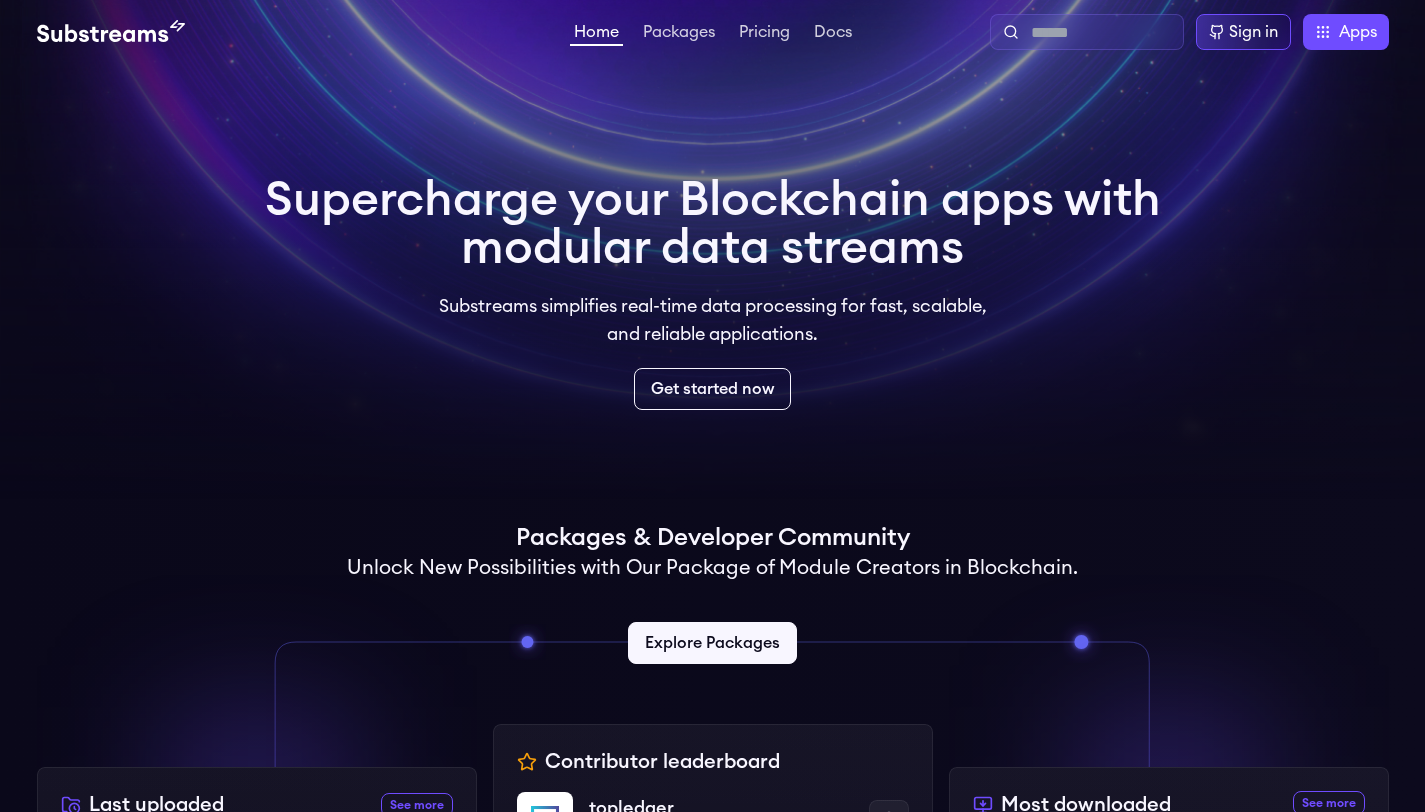 click at bounding box center [1103, 33] 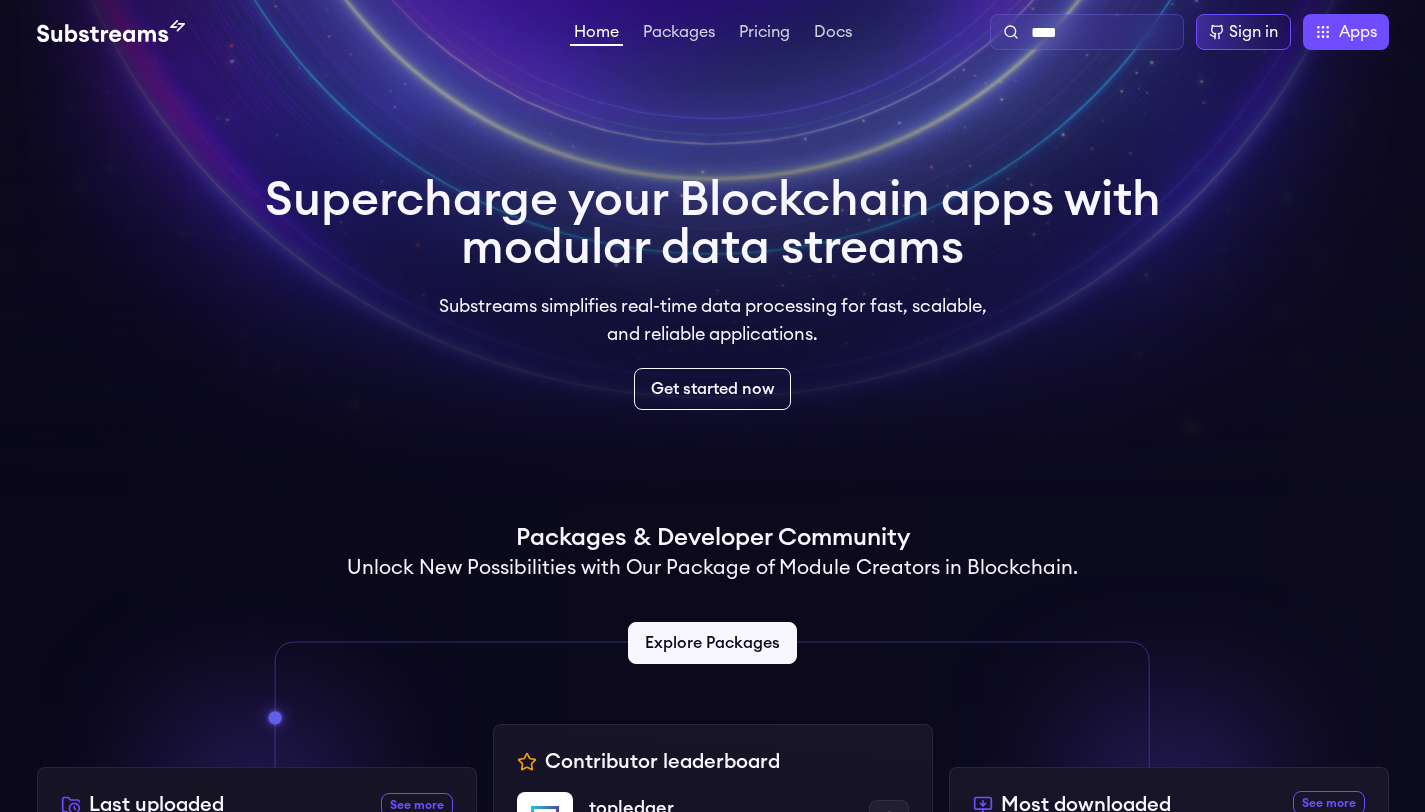 type on "****" 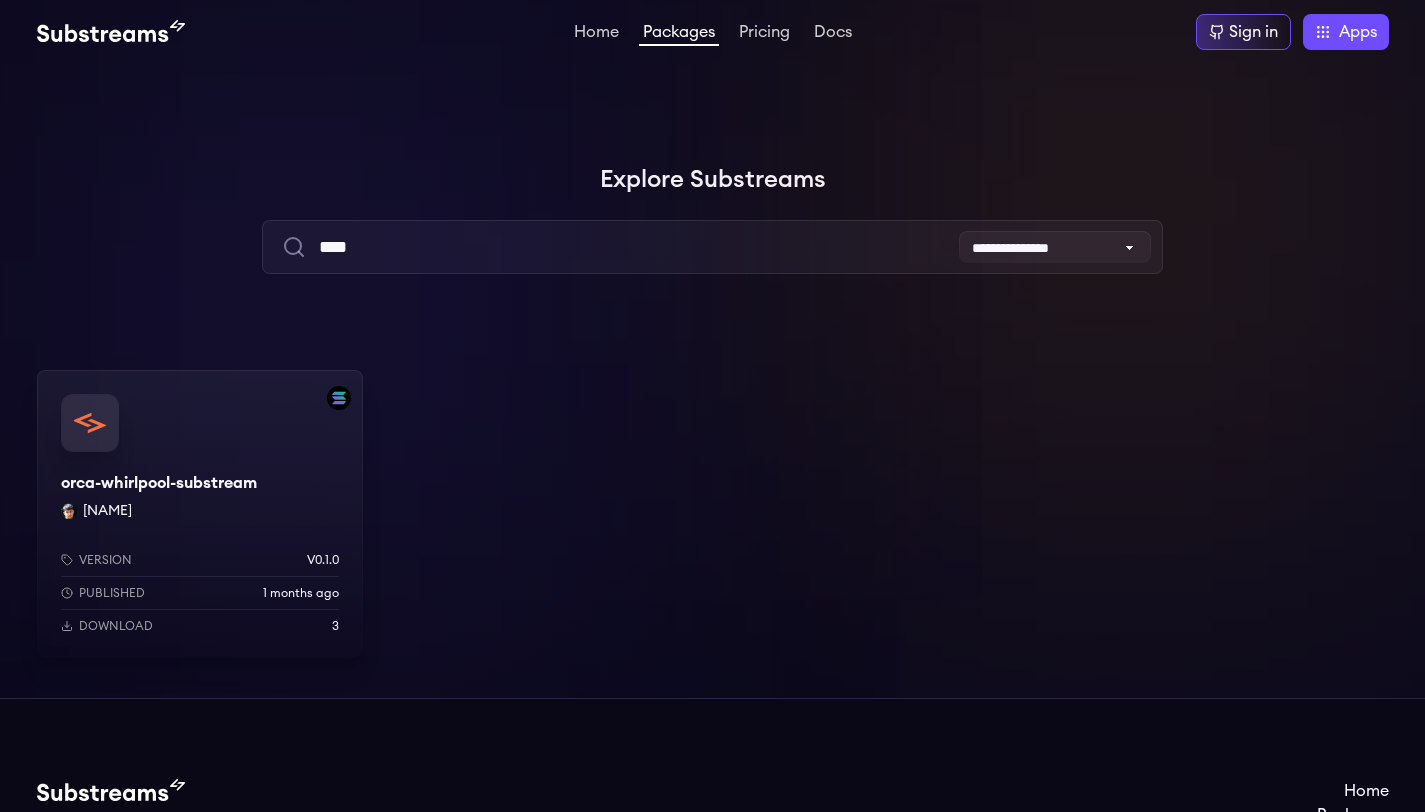 scroll, scrollTop: 0, scrollLeft: 0, axis: both 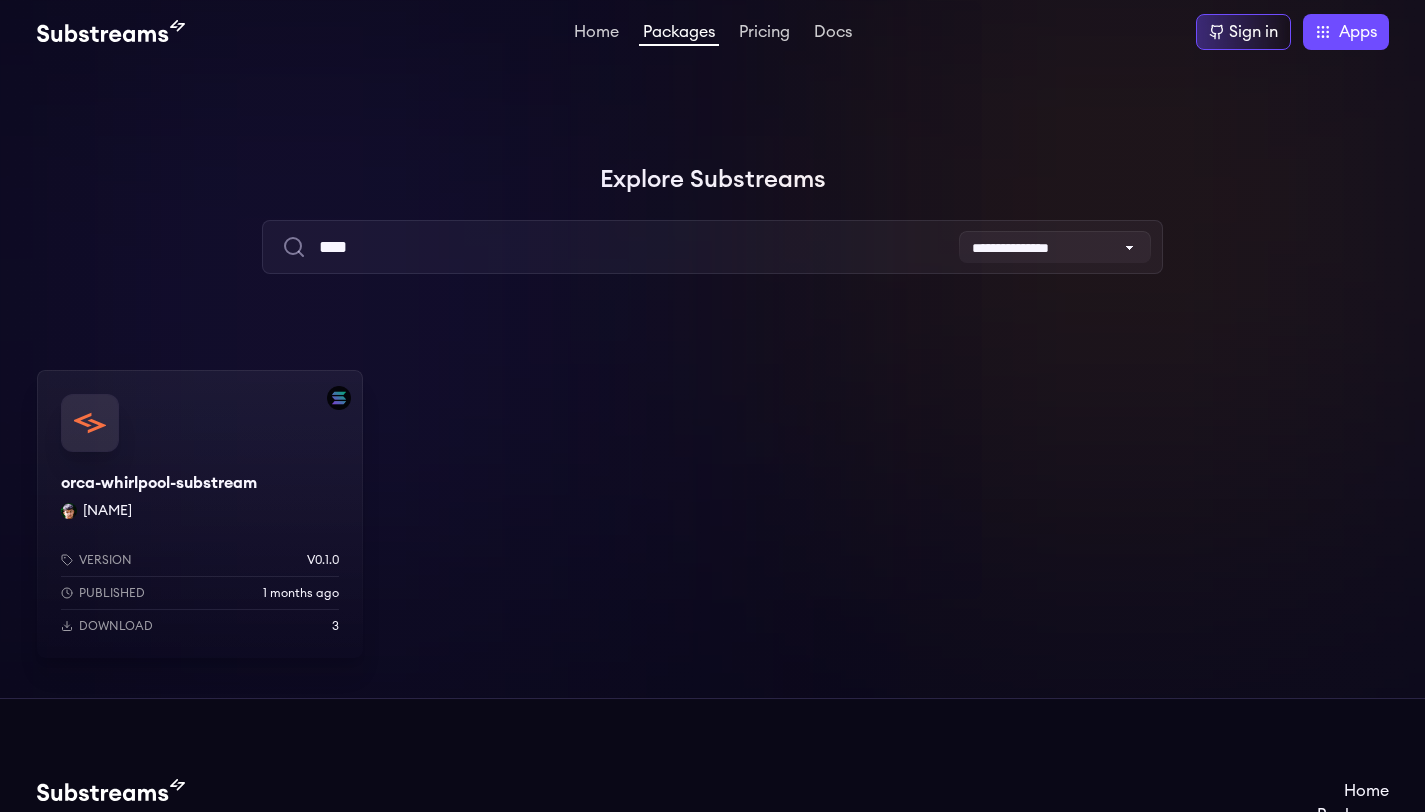 click at bounding box center (339, 398) 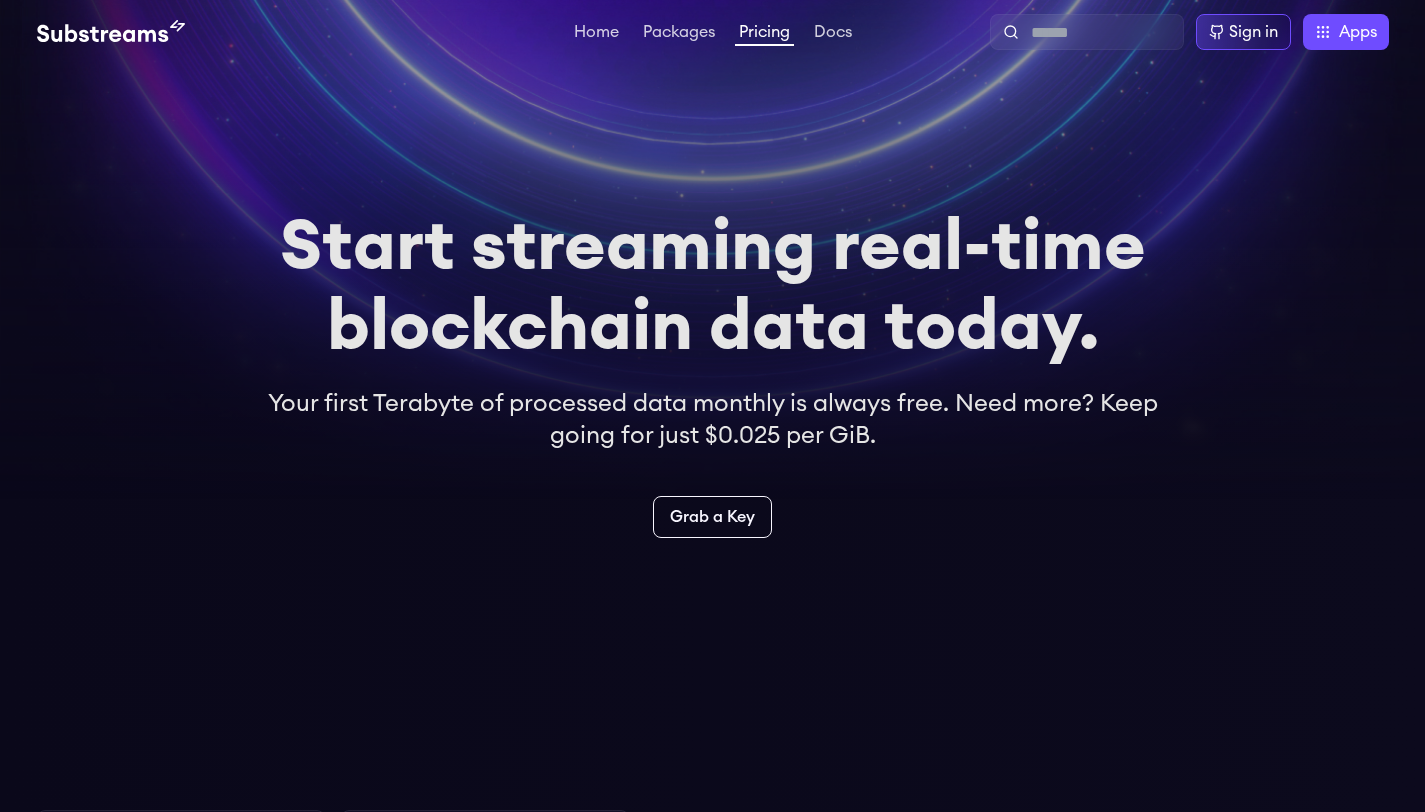 scroll, scrollTop: 0, scrollLeft: 0, axis: both 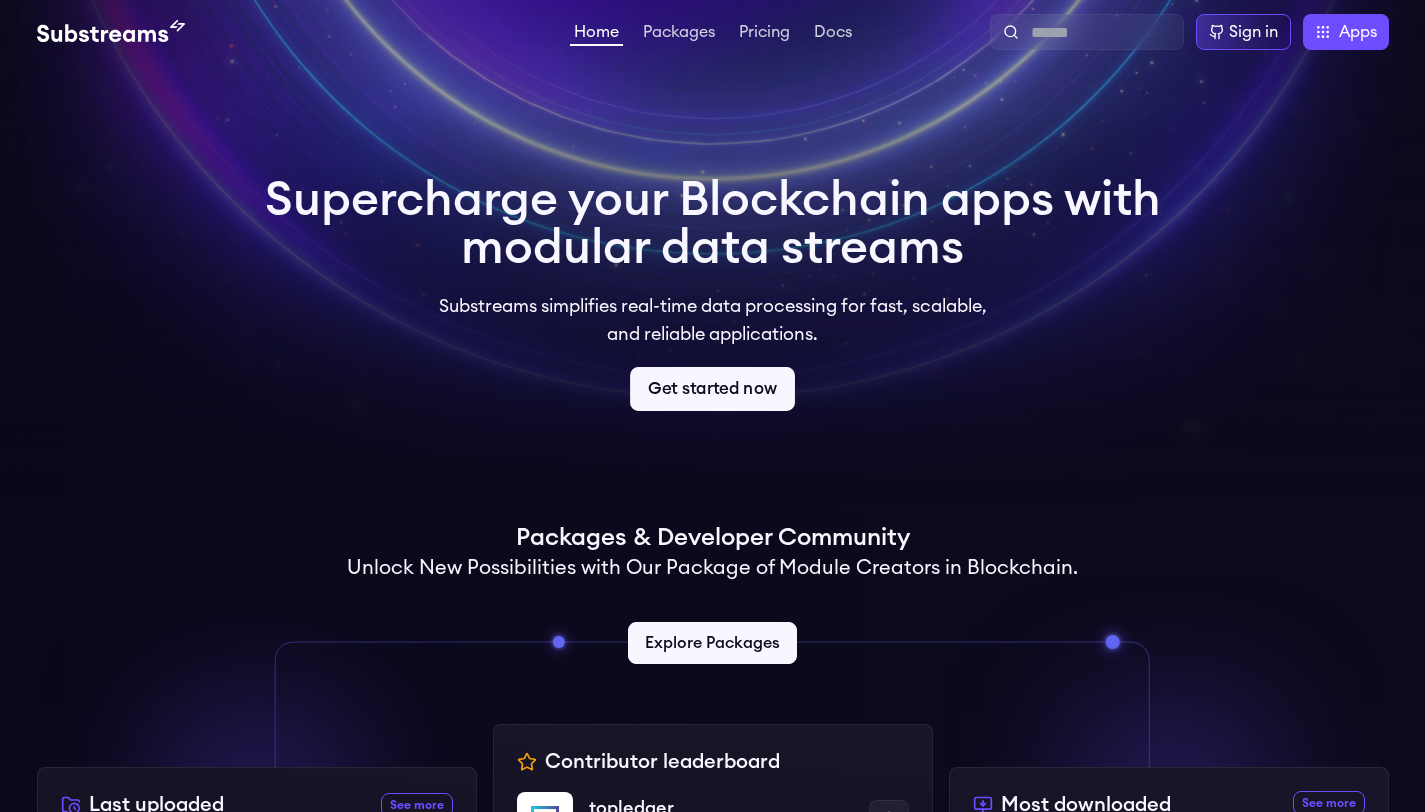 click on "Get started now" at bounding box center (712, 389) 